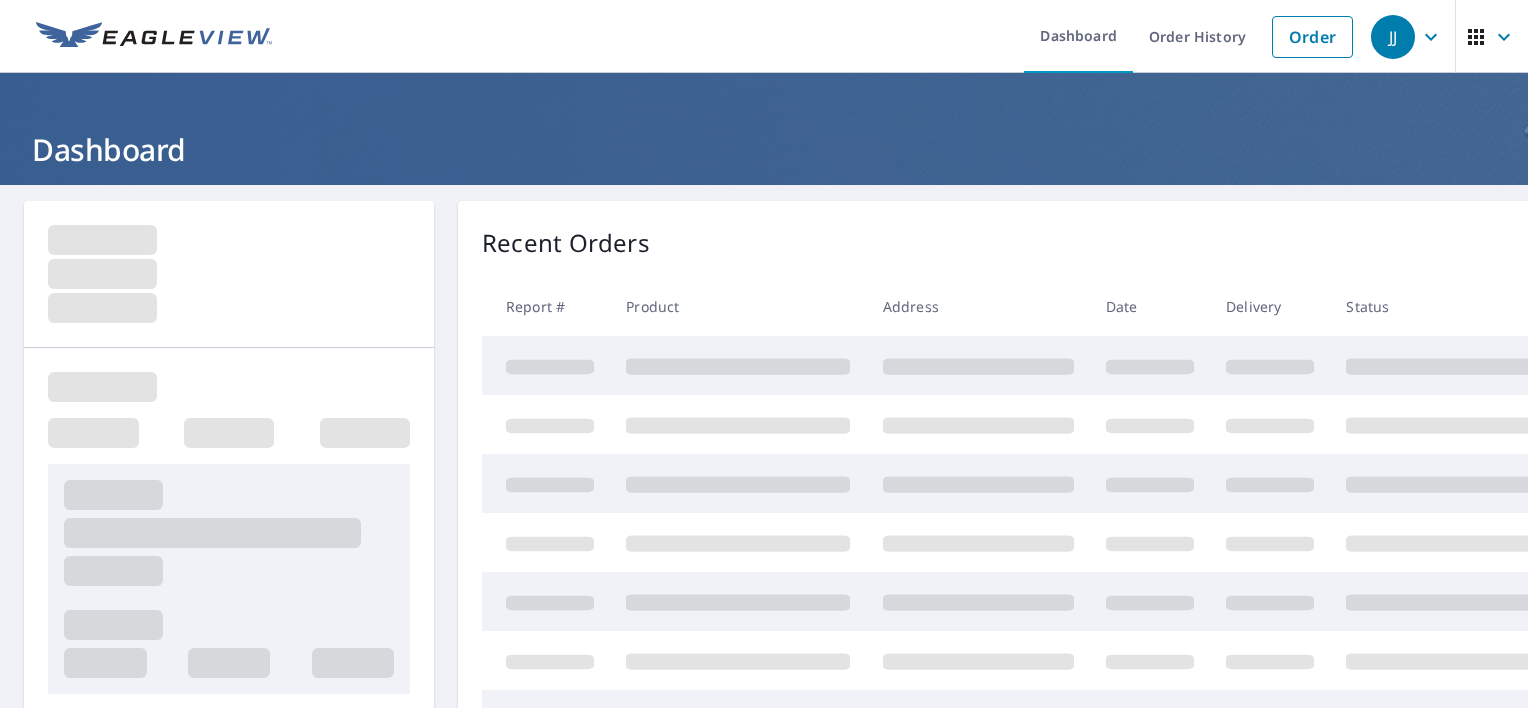 scroll, scrollTop: 0, scrollLeft: 0, axis: both 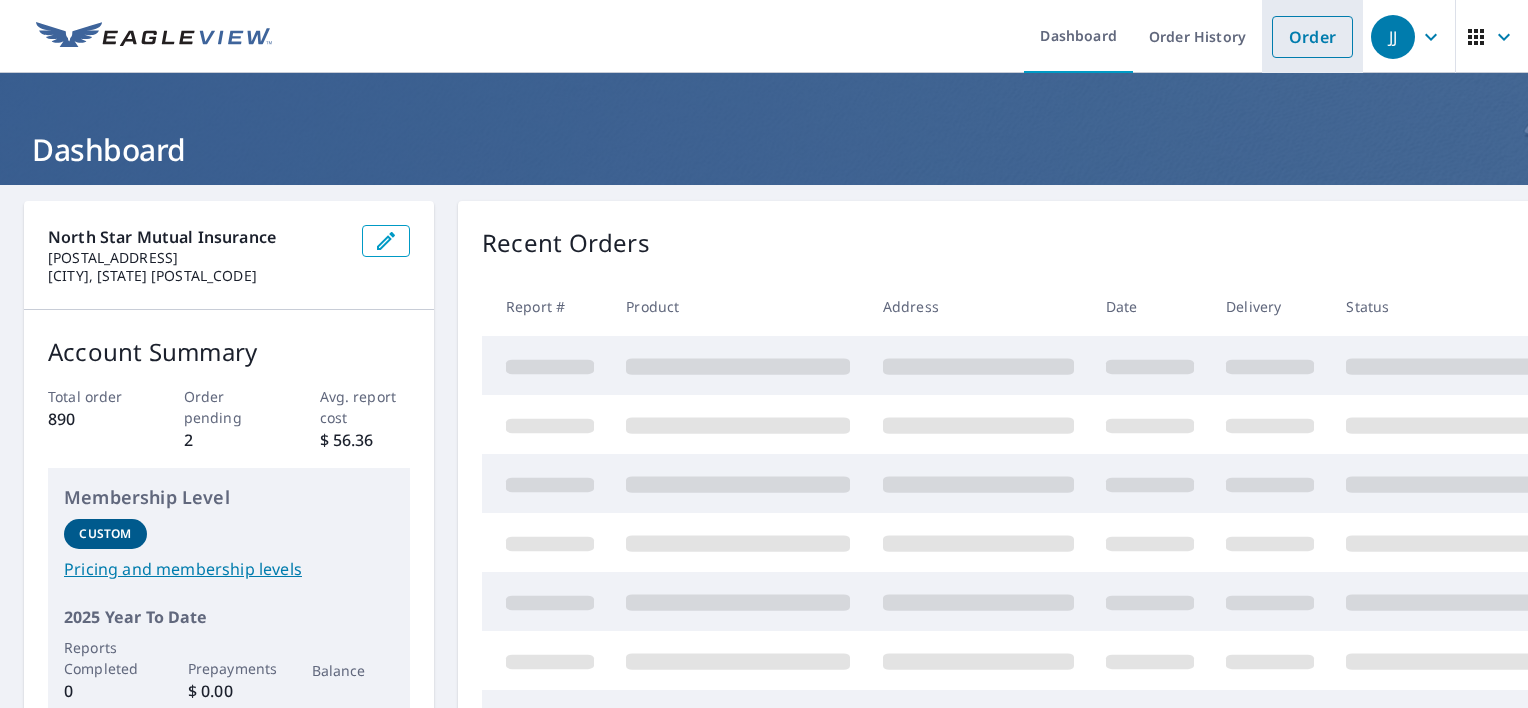 click on "Order" at bounding box center [1312, 37] 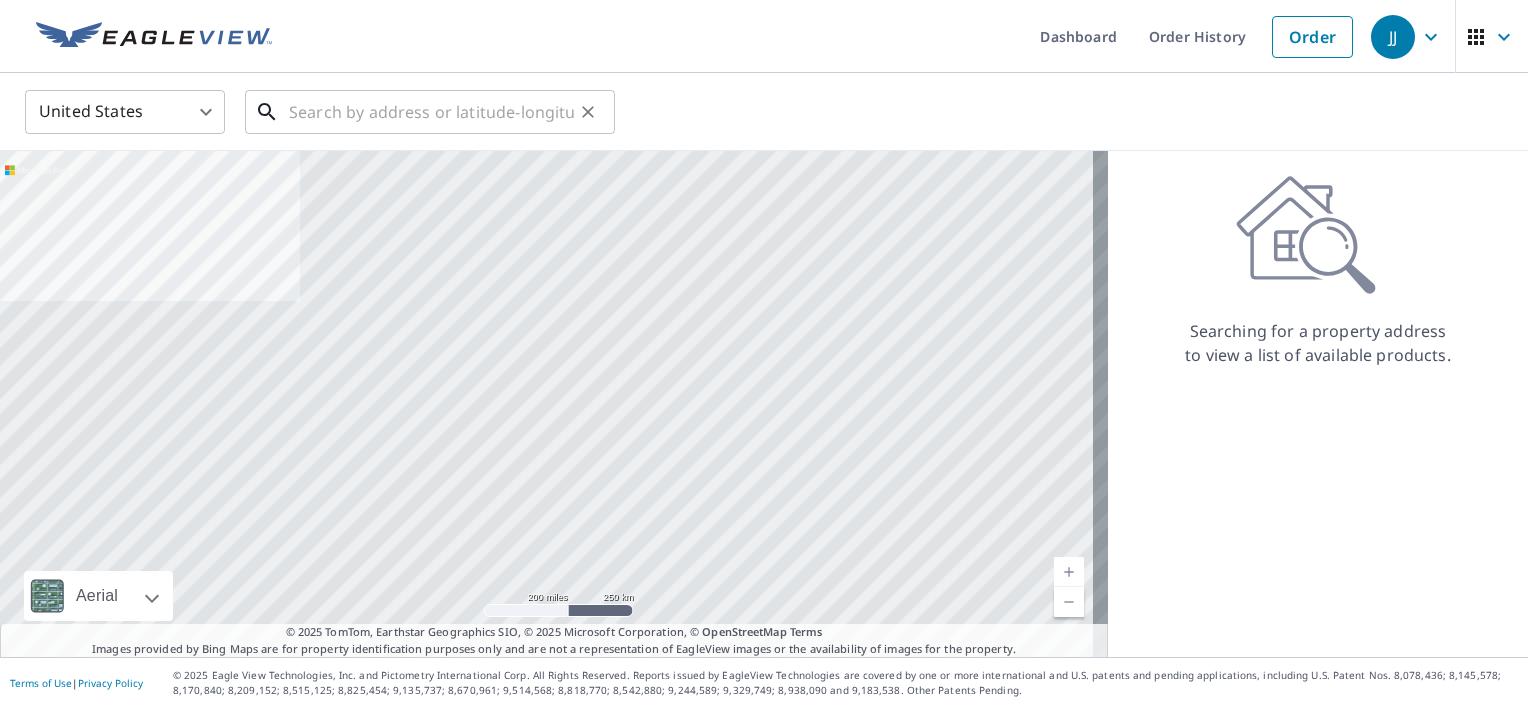 click at bounding box center (431, 112) 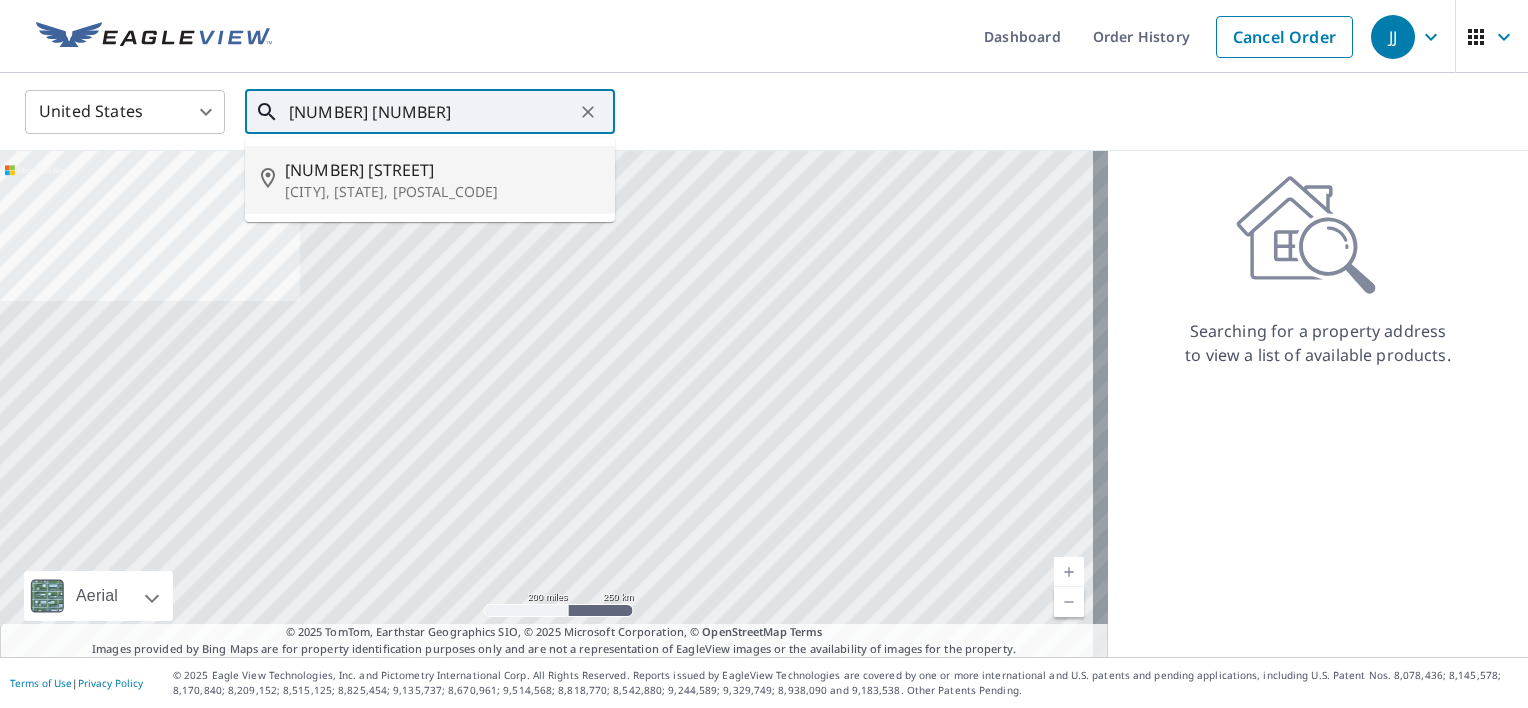 click on "[CITY], [STATE], [POSTAL_CODE]" at bounding box center [442, 192] 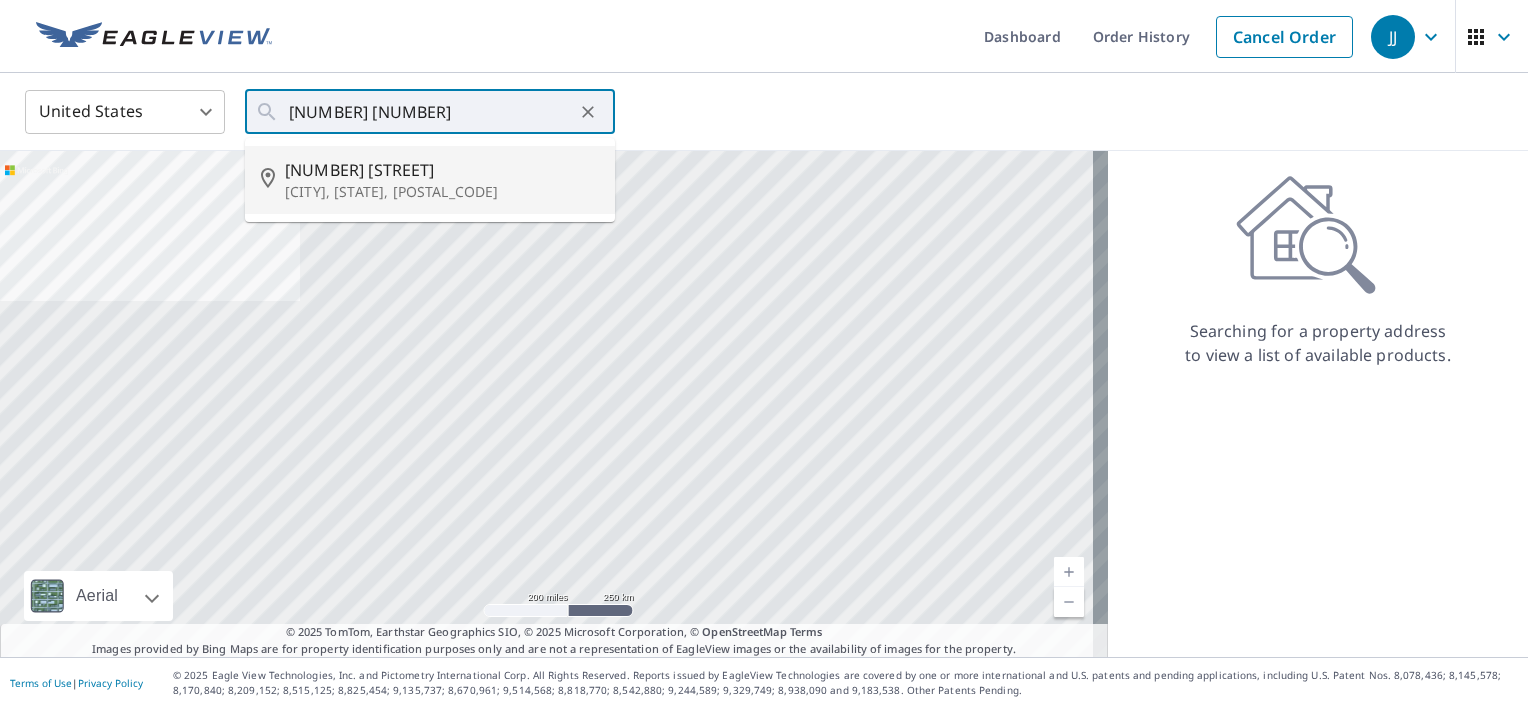 type on "[NUMBER] [STREET] [CITY], [STATE] [POSTAL_CODE]" 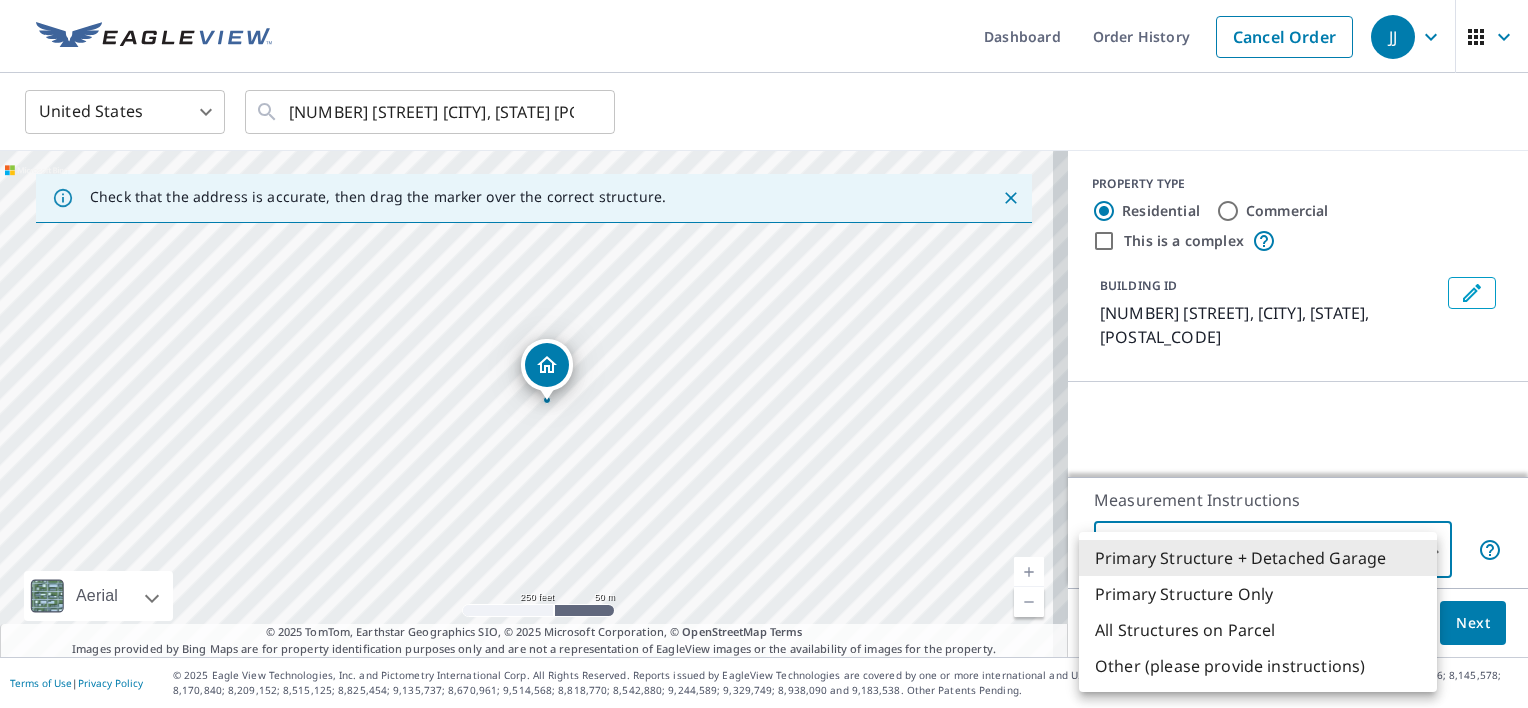 click on "[FIRST] [LAST]
Dashboard Order History Cancel Order [FIRST] [LAST] United States US ​ [NUMBER] [STREET], [CITY], [STATE], [POSTAL_CODE] ​ Check that the address is accurate, then drag the marker over the correct structure. [NUMBER] [STREET], [CITY], [STATE], [POSTAL_CODE] Aerial Road A standard road map Aerial A detailed look from above Labels Labels 250 feet 50 m © 2025 TomTom, © Vexcel Imaging, © 2025 Microsoft Corporation,  © OpenStreetMap Terms © 2025 TomTom, Earthstar Geographics SIO, © 2025 Microsoft Corporation, ©   OpenStreetMap   Terms Images provided by Bing Maps are for property identification purposes only and are not a representation of EagleView images or the availability of images for the property. PROPERTY TYPE Residential Commercial This is a complex BUILDING ID [NUMBER] [STREET], [CITY], [STATE], [POSTAL_CODE] Loading… Measurement Instructions Primary Structure + Detached Garage 1 ​ Estimated Total:  $0 Next Terms of Use  |  Privacy Policy
X Primary Structure Only" at bounding box center [764, 354] 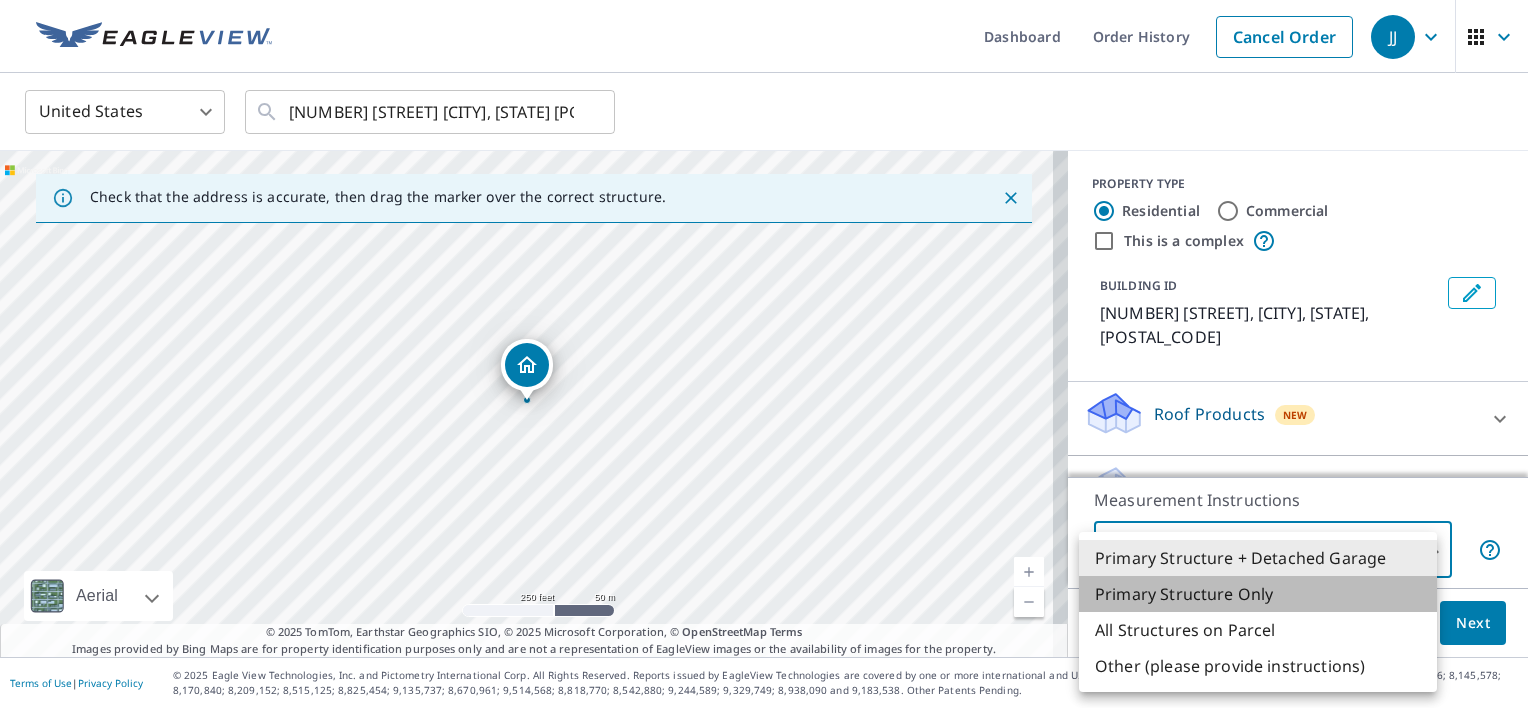click on "Primary Structure Only" at bounding box center (1258, 594) 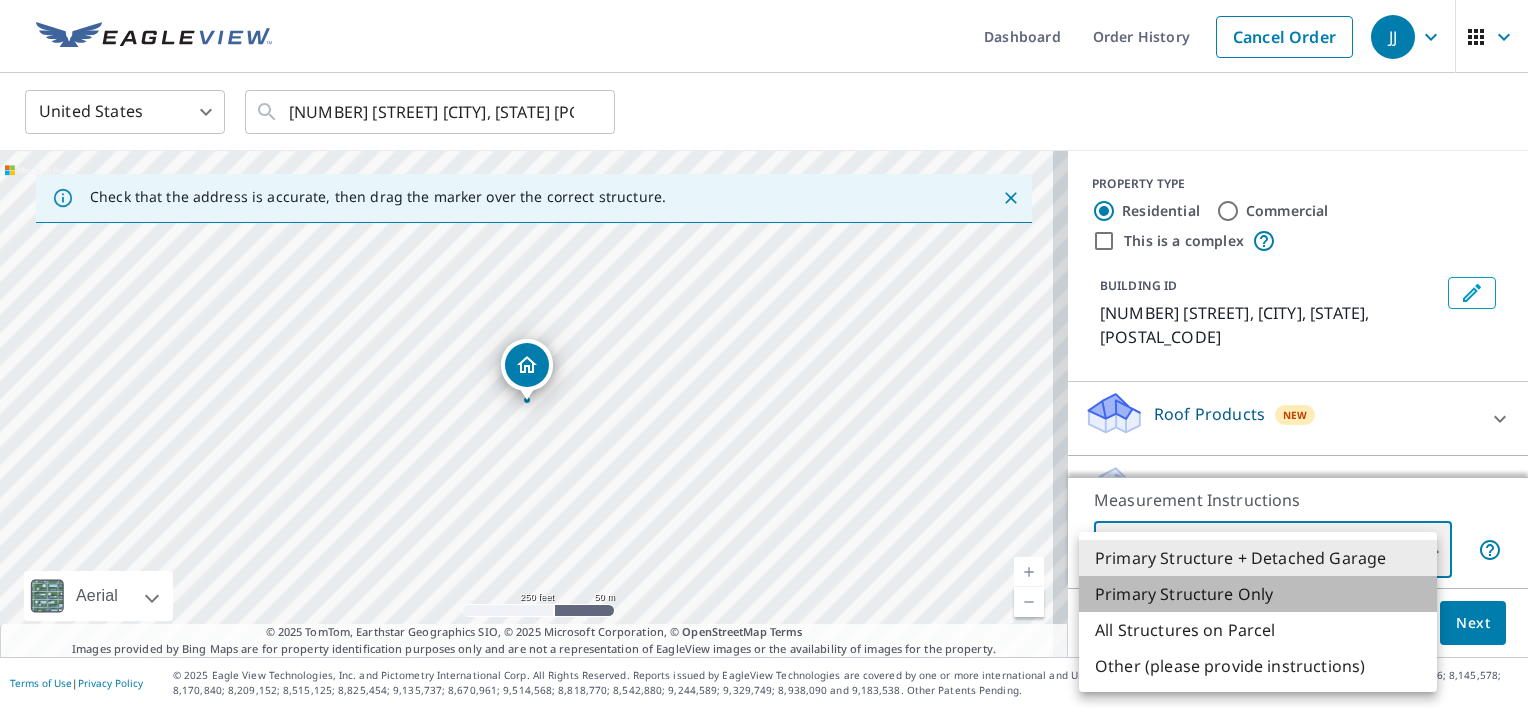 type on "2" 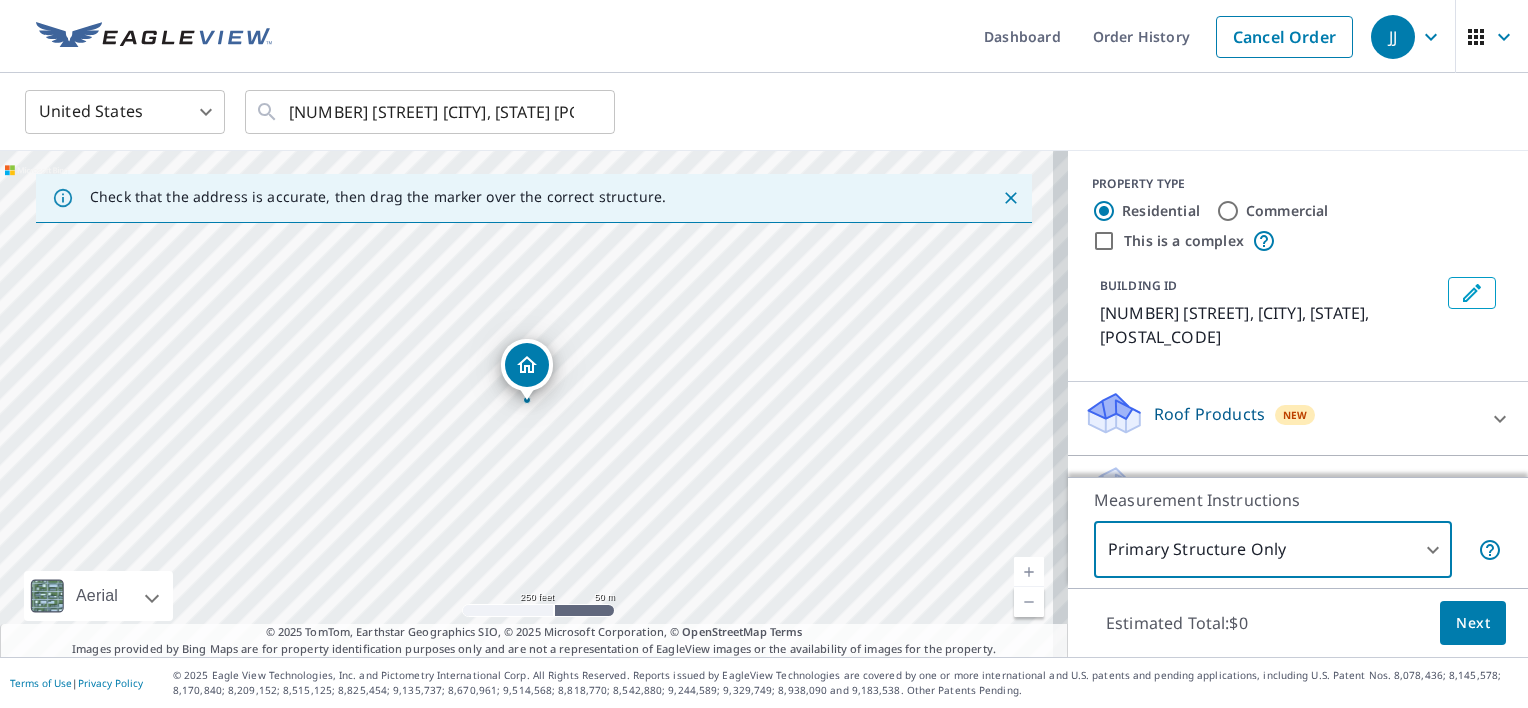 click on "Roof Products New" at bounding box center [1280, 418] 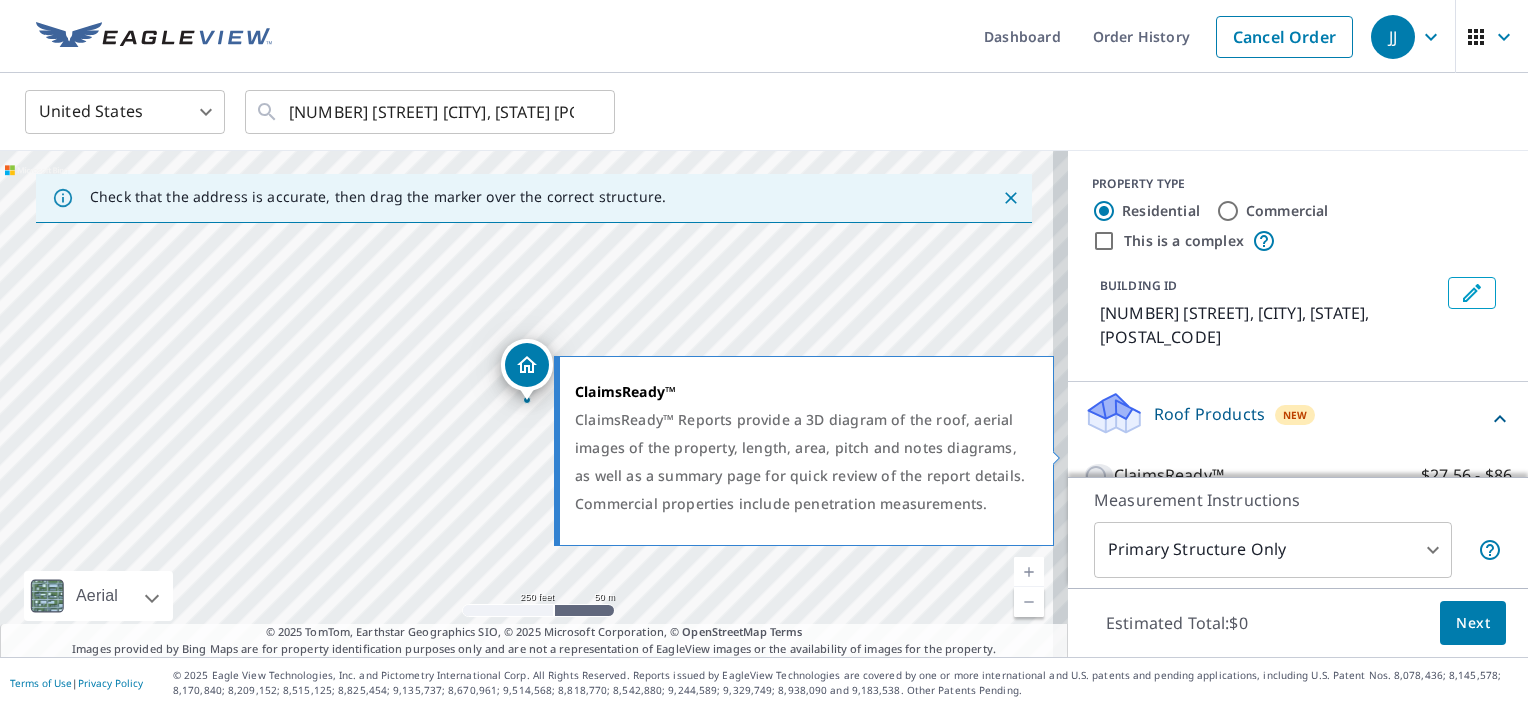 click on "ClaimsReady™ $27.56 - $86" at bounding box center [1099, 476] 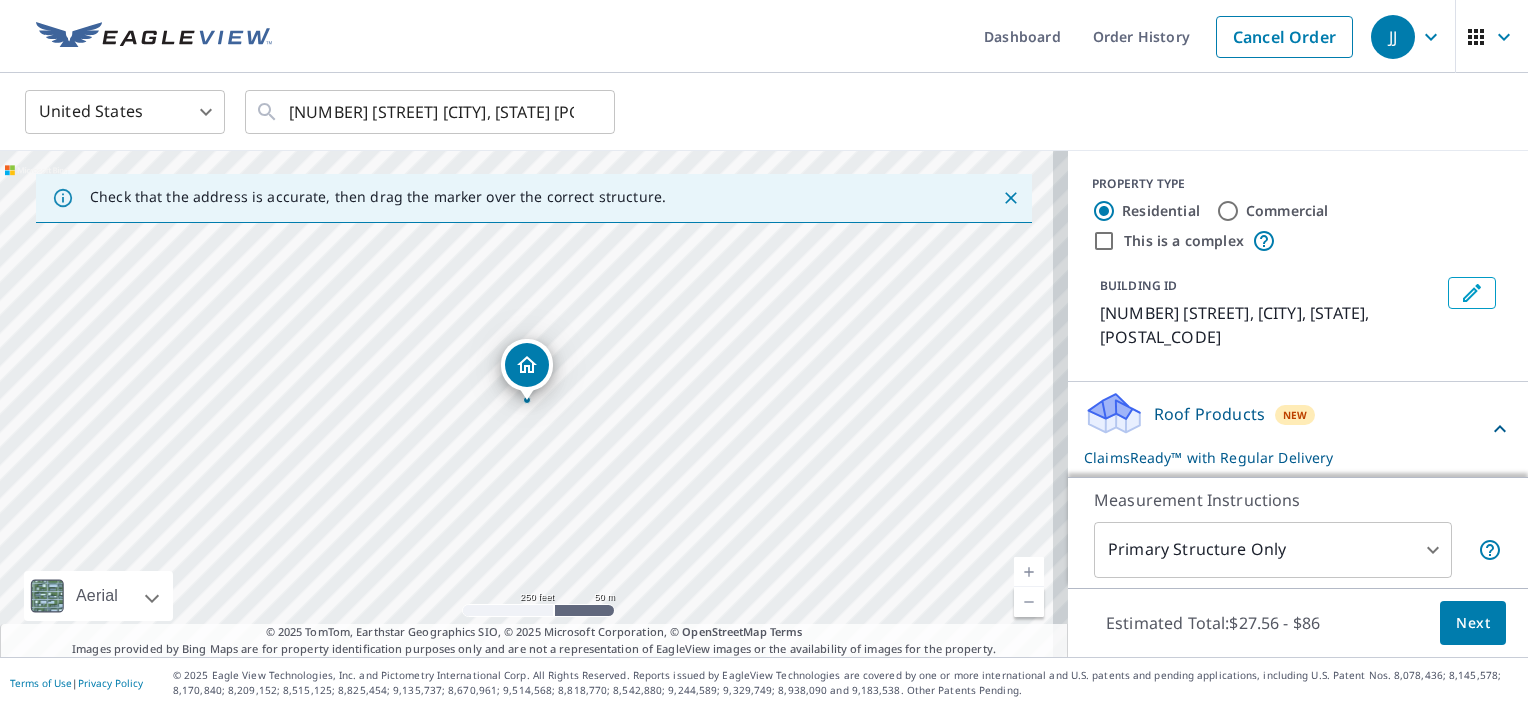 click on "Next" at bounding box center [1473, 623] 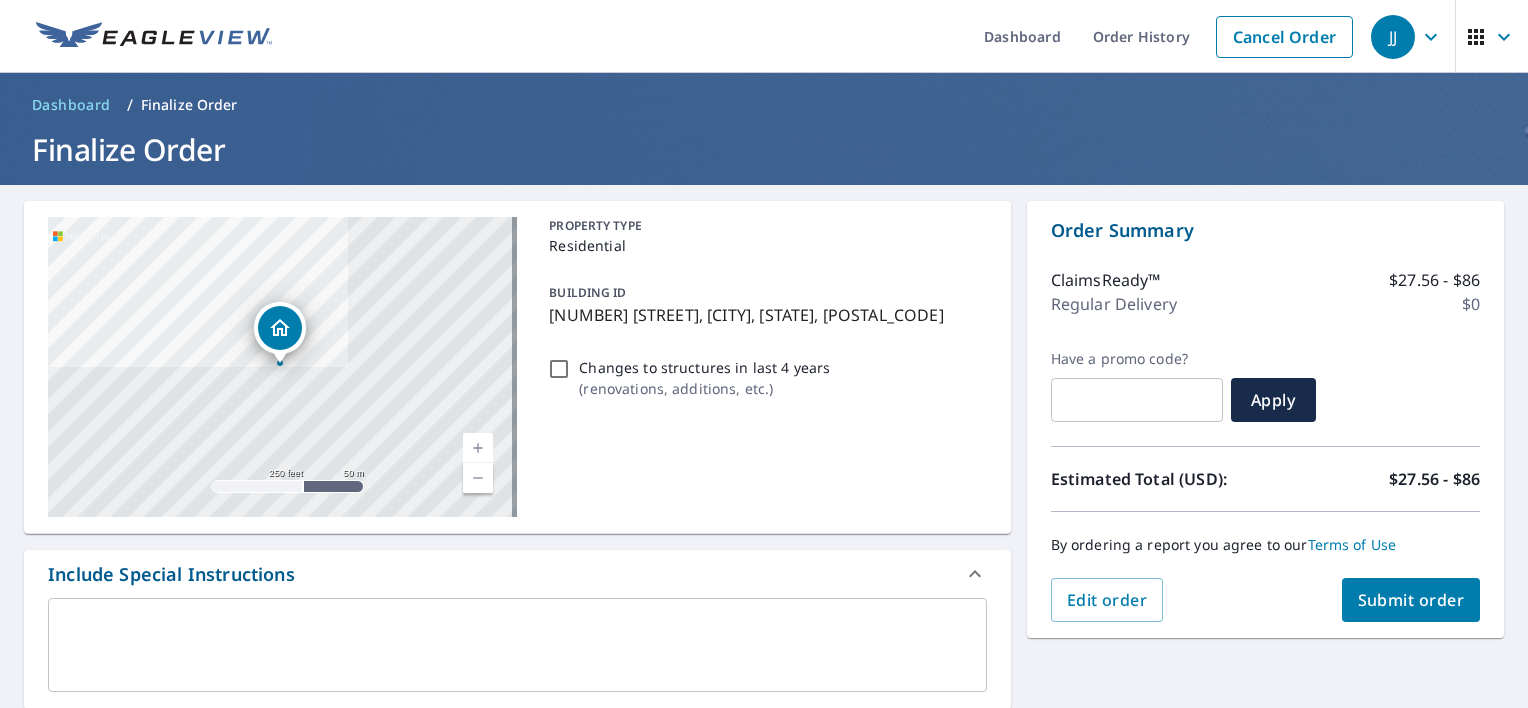 type on "[EMAIL]" 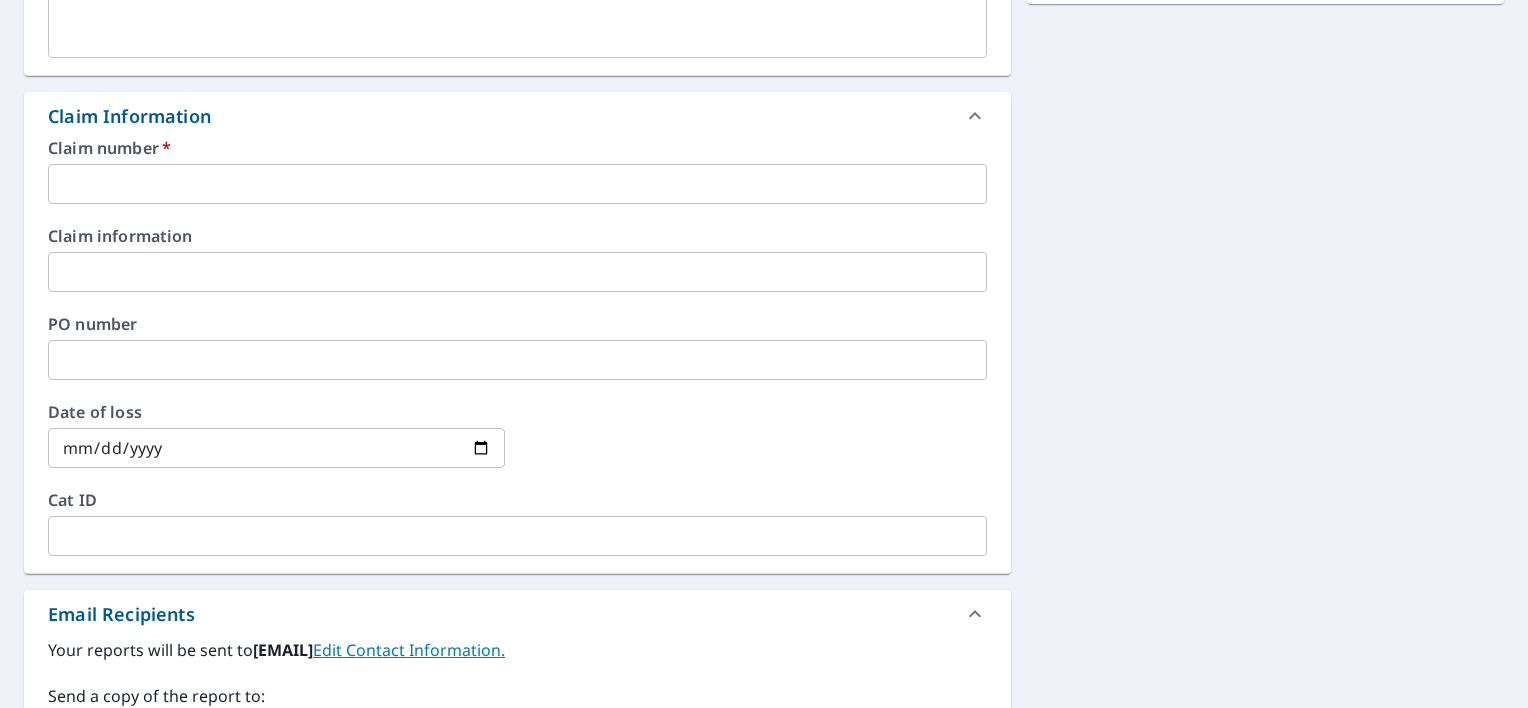 scroll, scrollTop: 627, scrollLeft: 0, axis: vertical 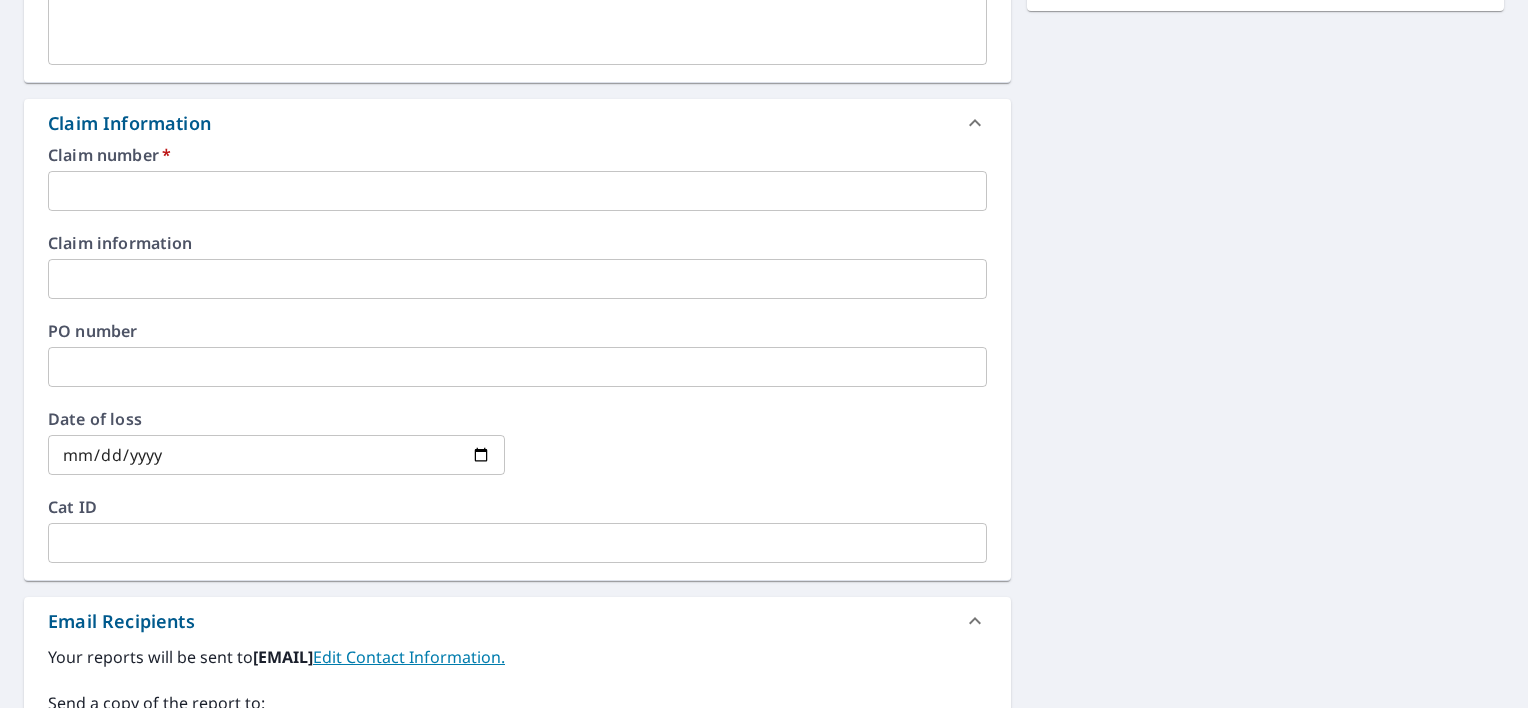 type 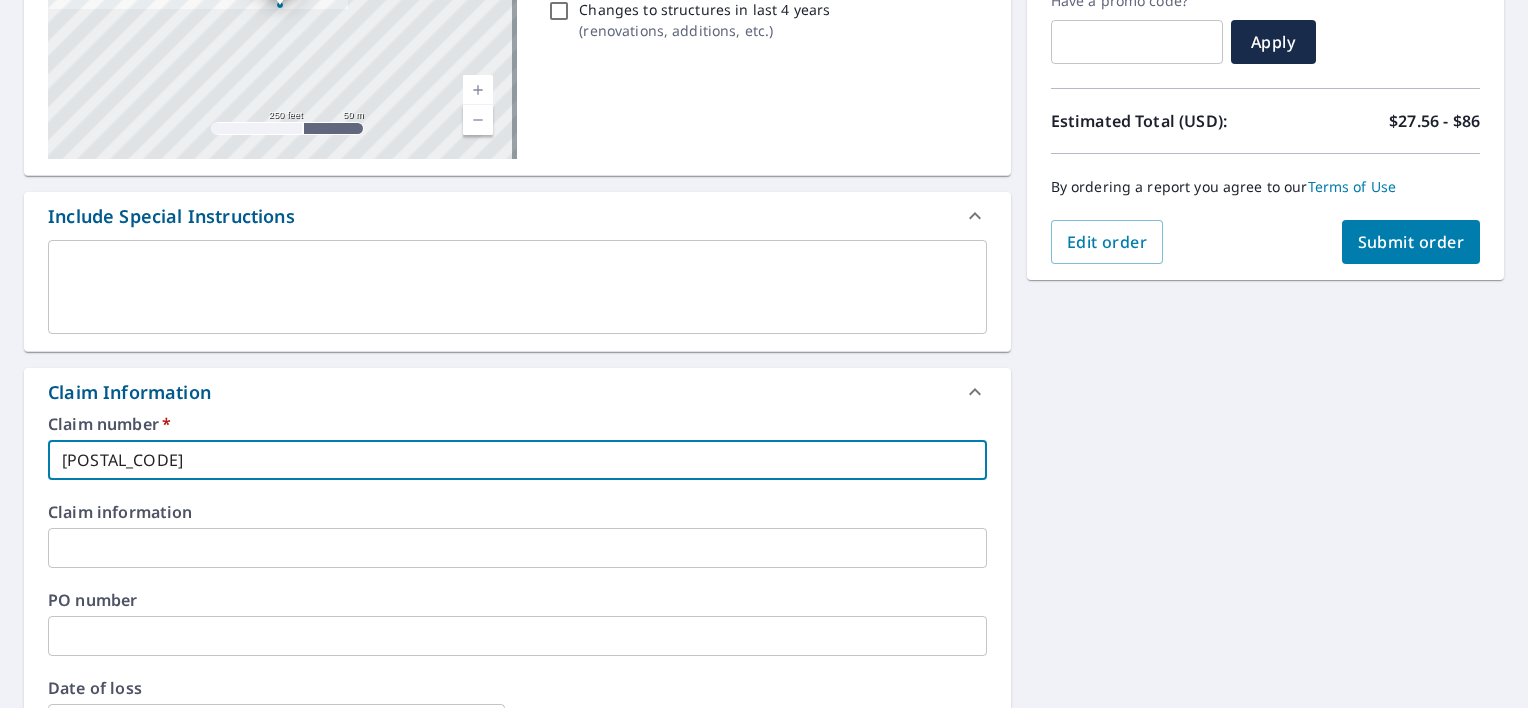 scroll, scrollTop: 354, scrollLeft: 0, axis: vertical 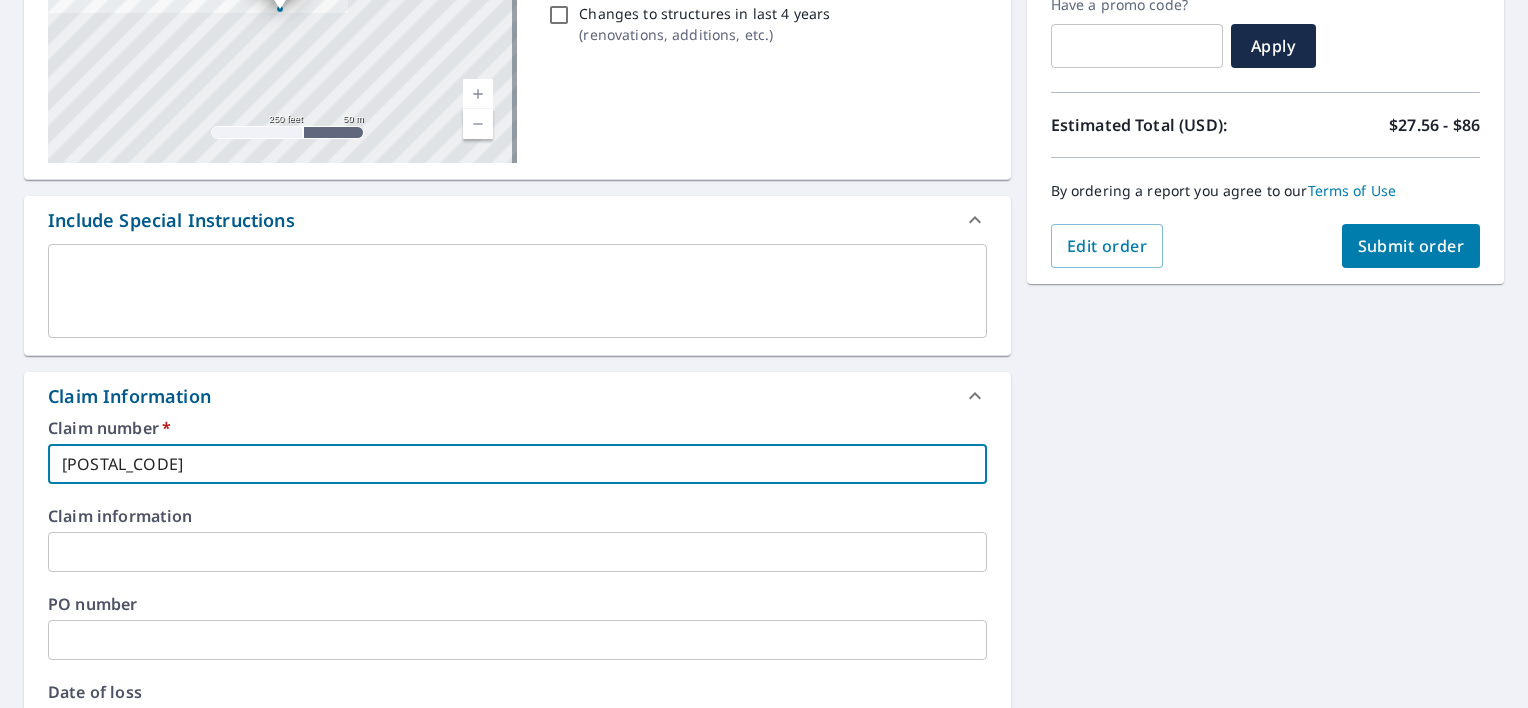 type on "[POSTAL_CODE]" 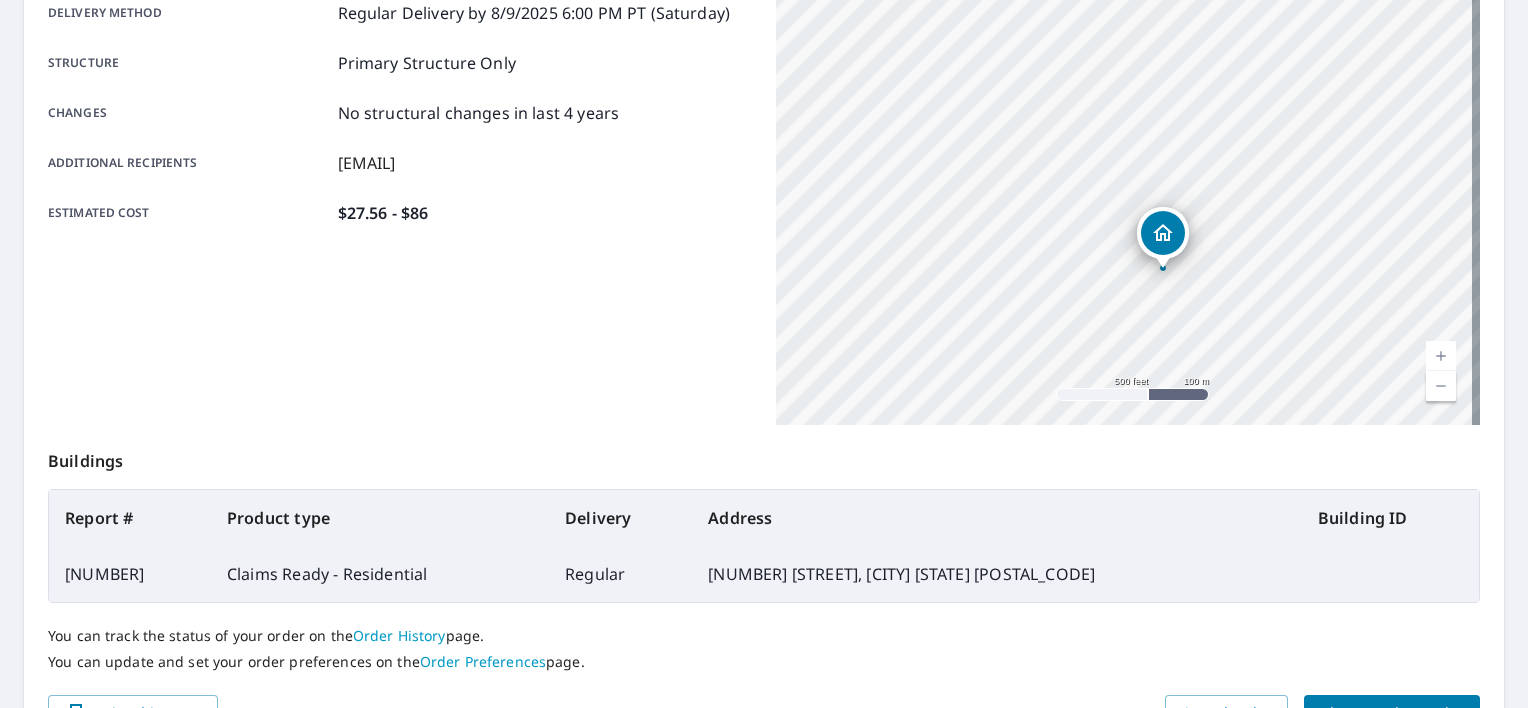 scroll, scrollTop: 468, scrollLeft: 0, axis: vertical 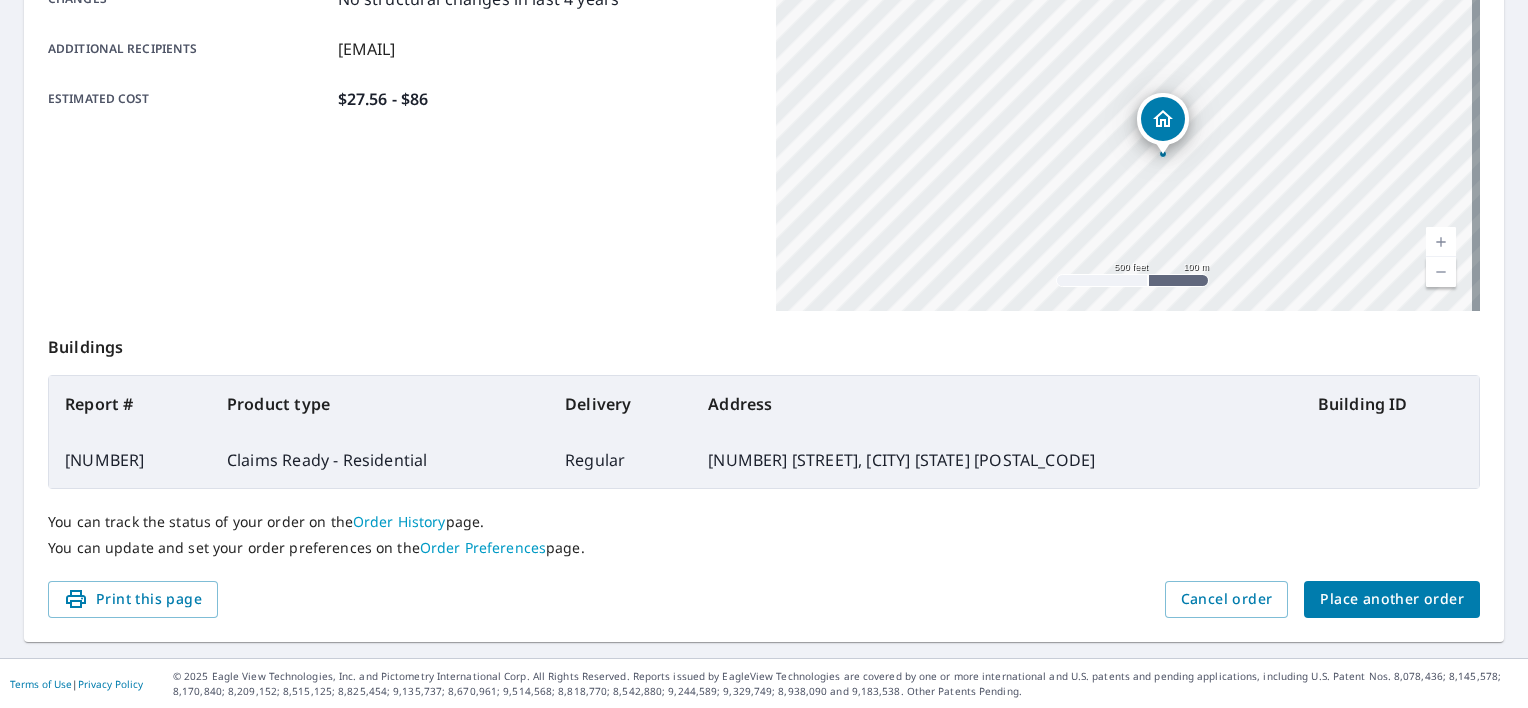 click on "Place another order" at bounding box center (1392, 599) 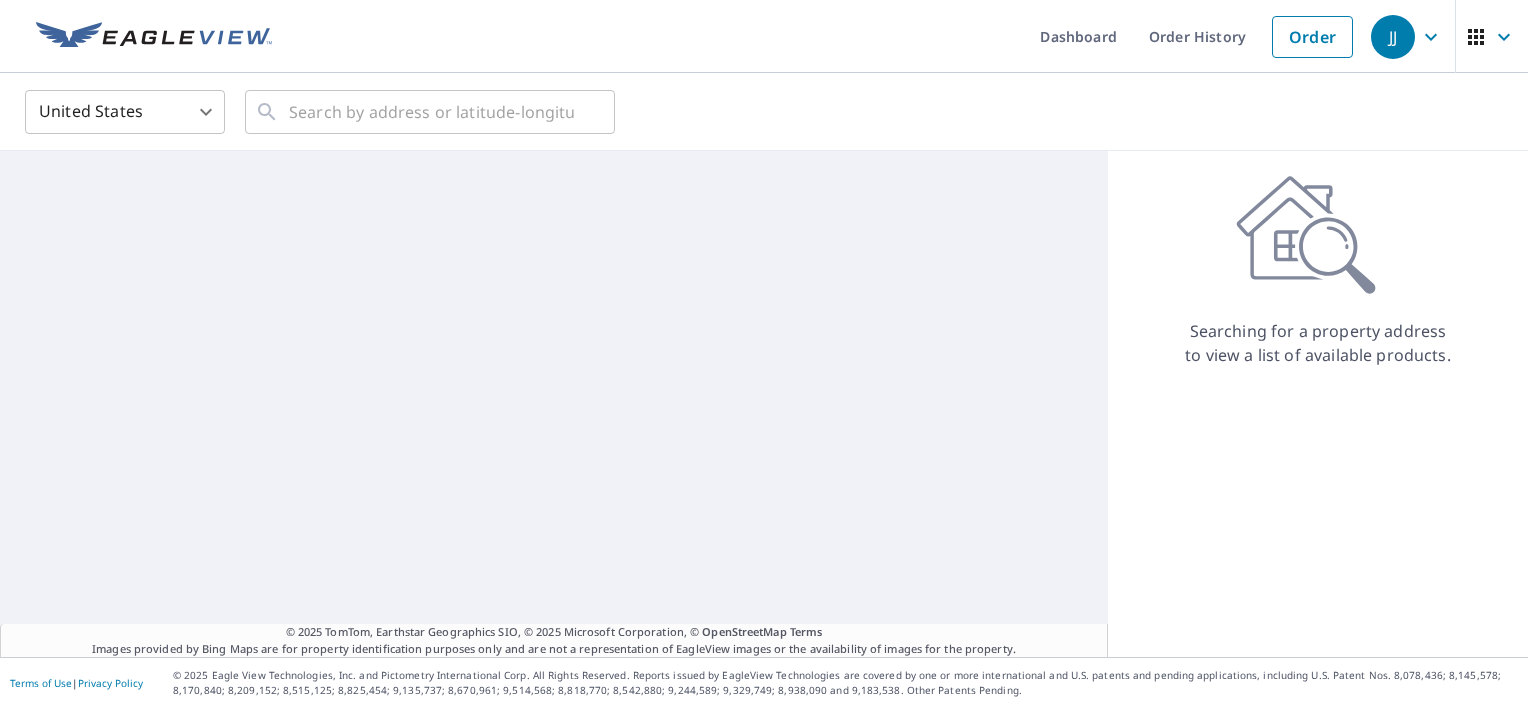 scroll, scrollTop: 0, scrollLeft: 0, axis: both 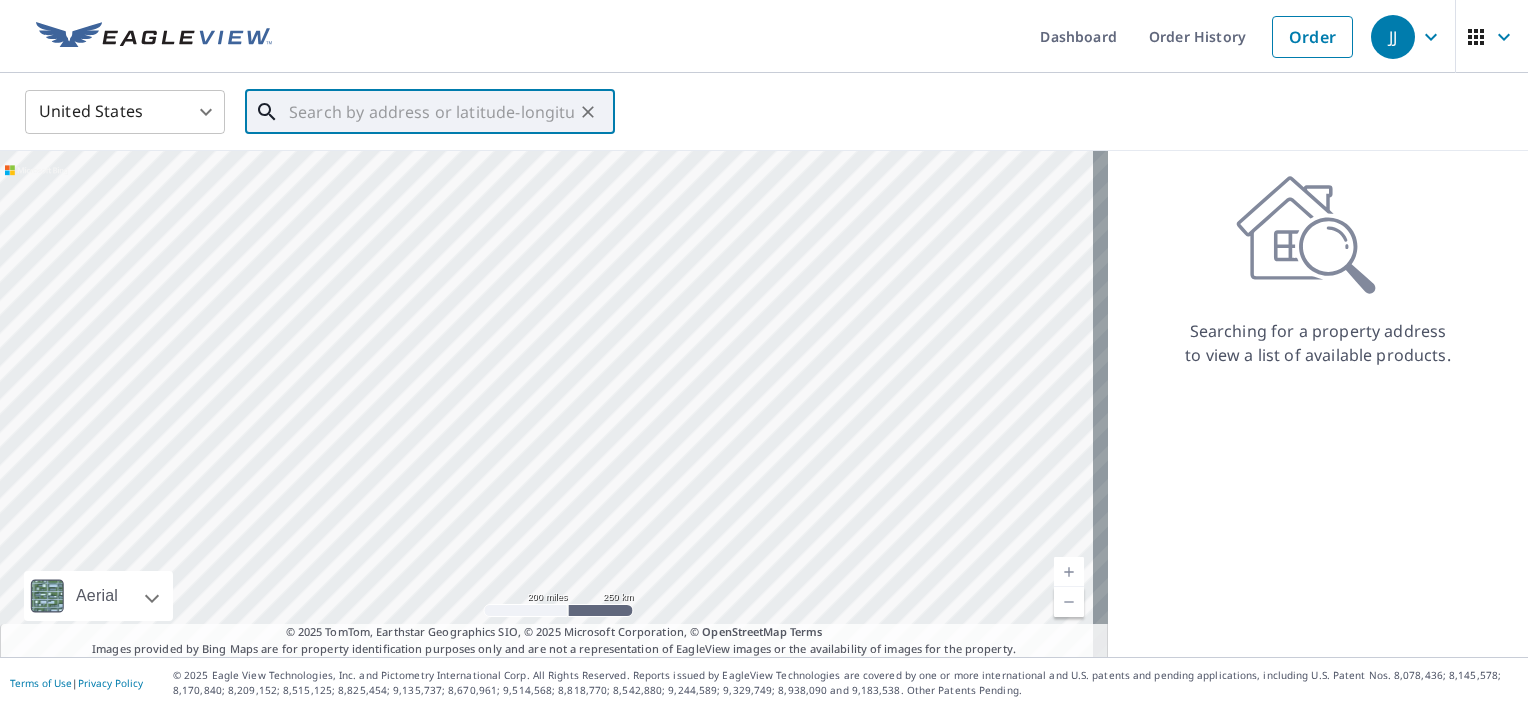 click at bounding box center (431, 112) 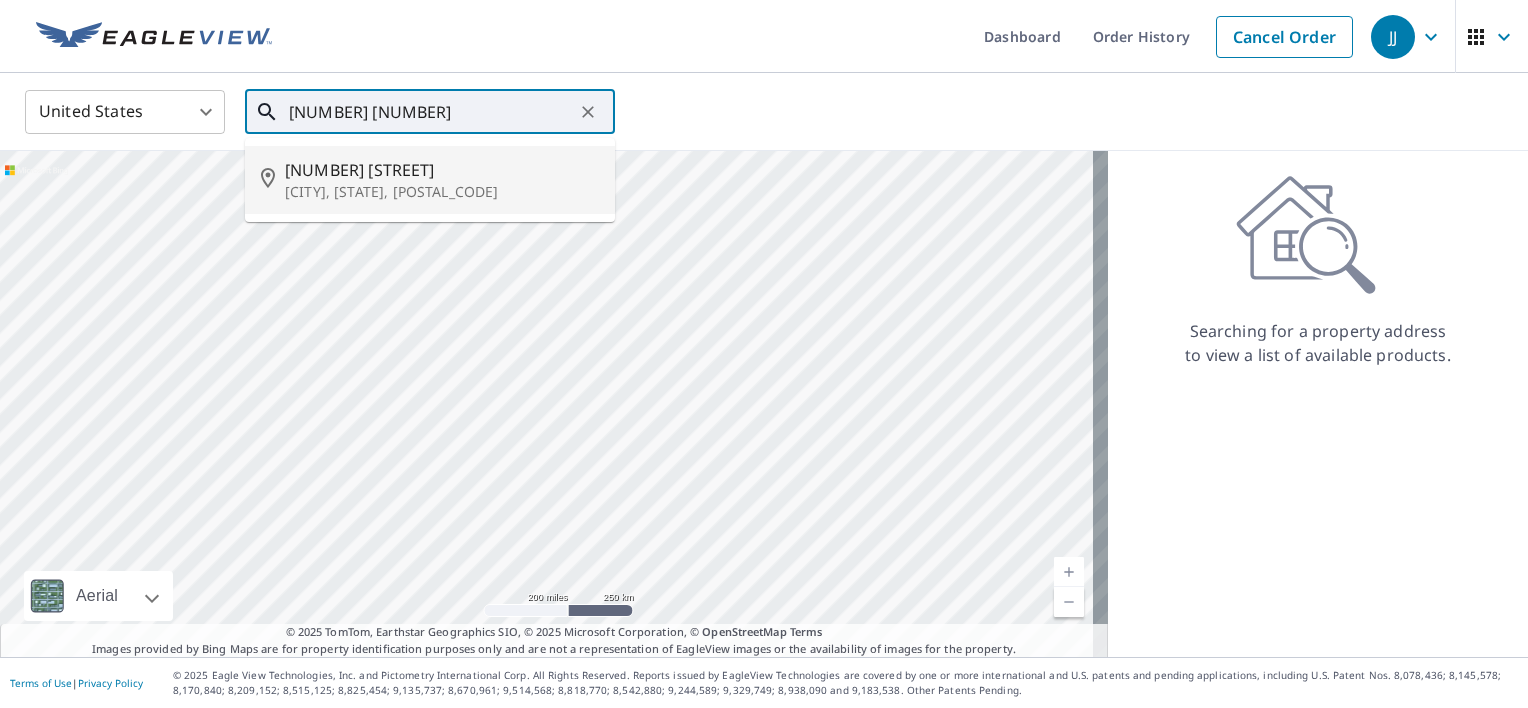 click on "[NUMBER] [STREET]" at bounding box center (442, 170) 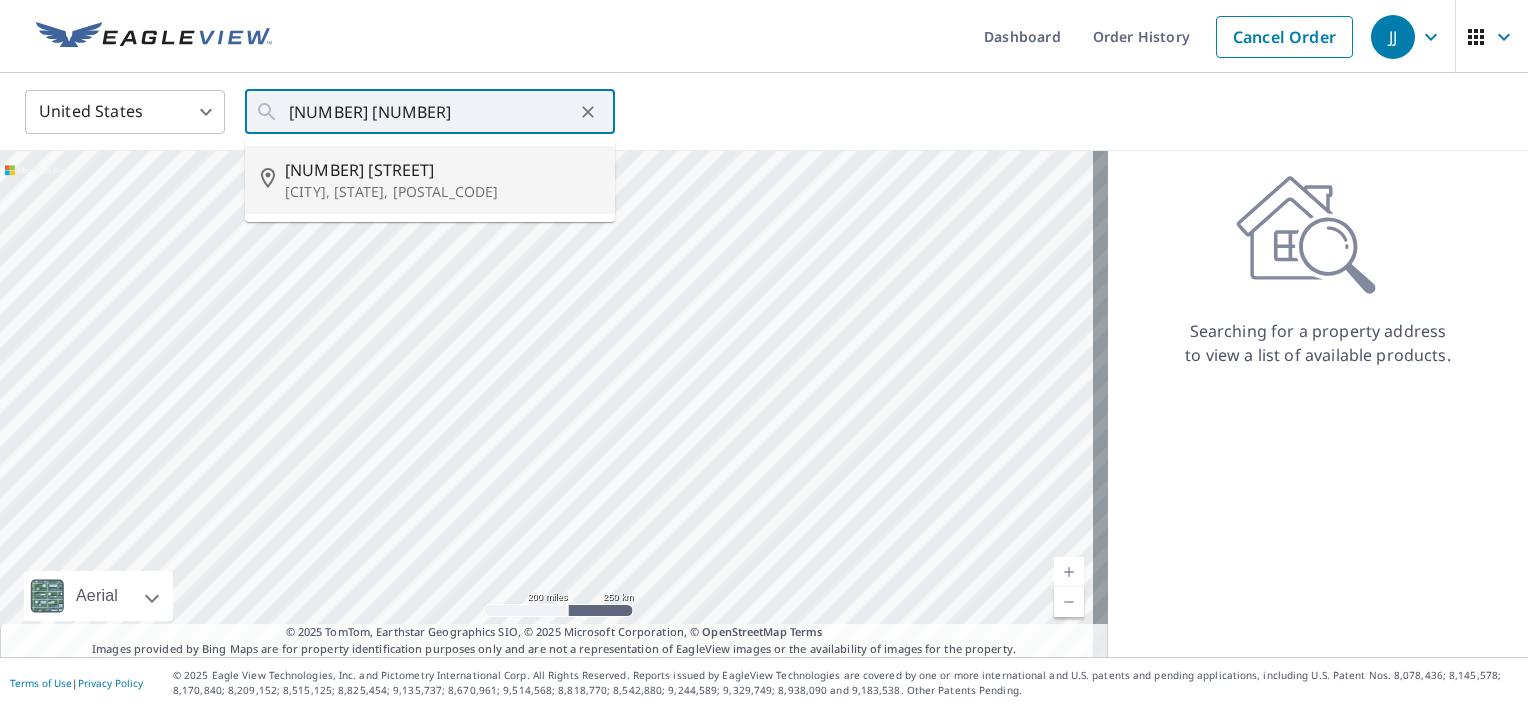 type on "[NUMBER] [STREET] [CITY], [STATE] [POSTAL_CODE]" 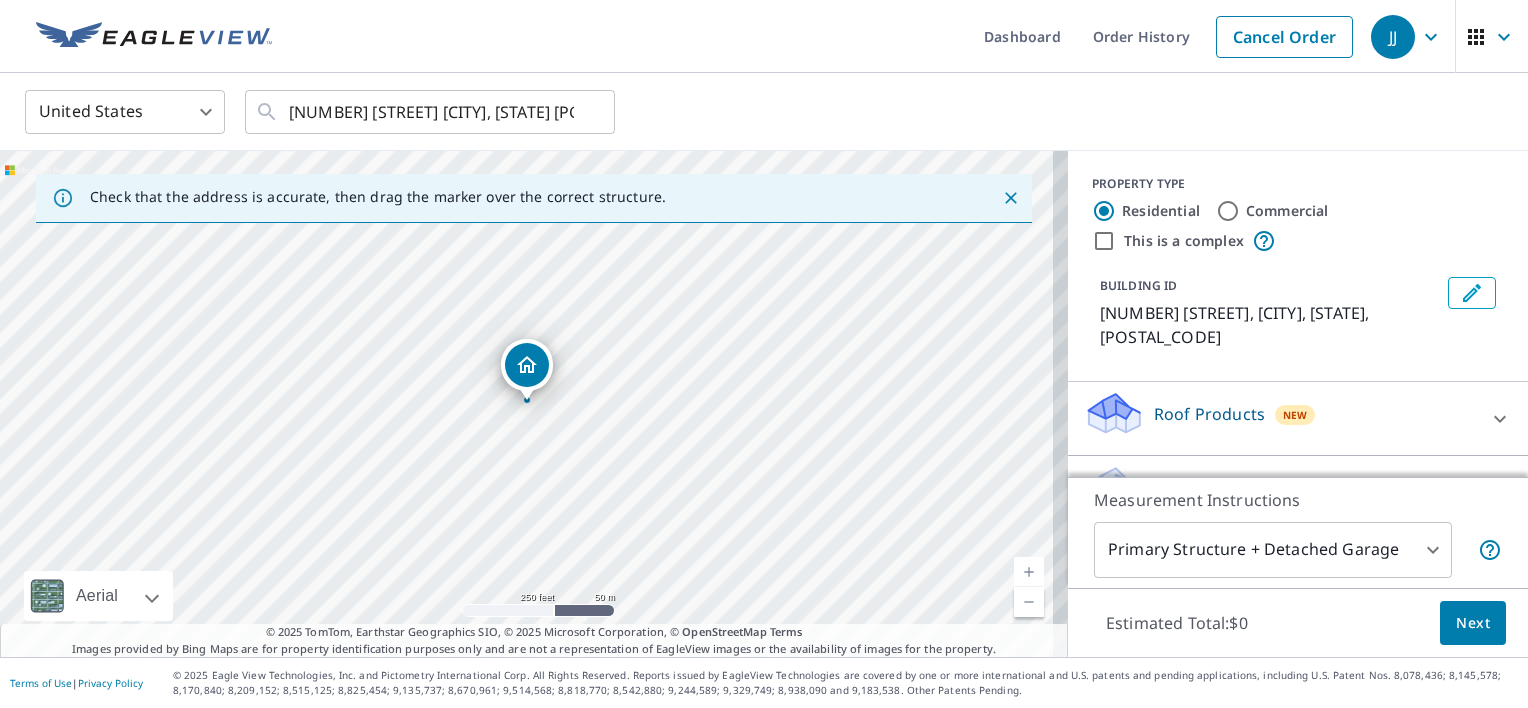 click on "Roof Products" at bounding box center [1209, 414] 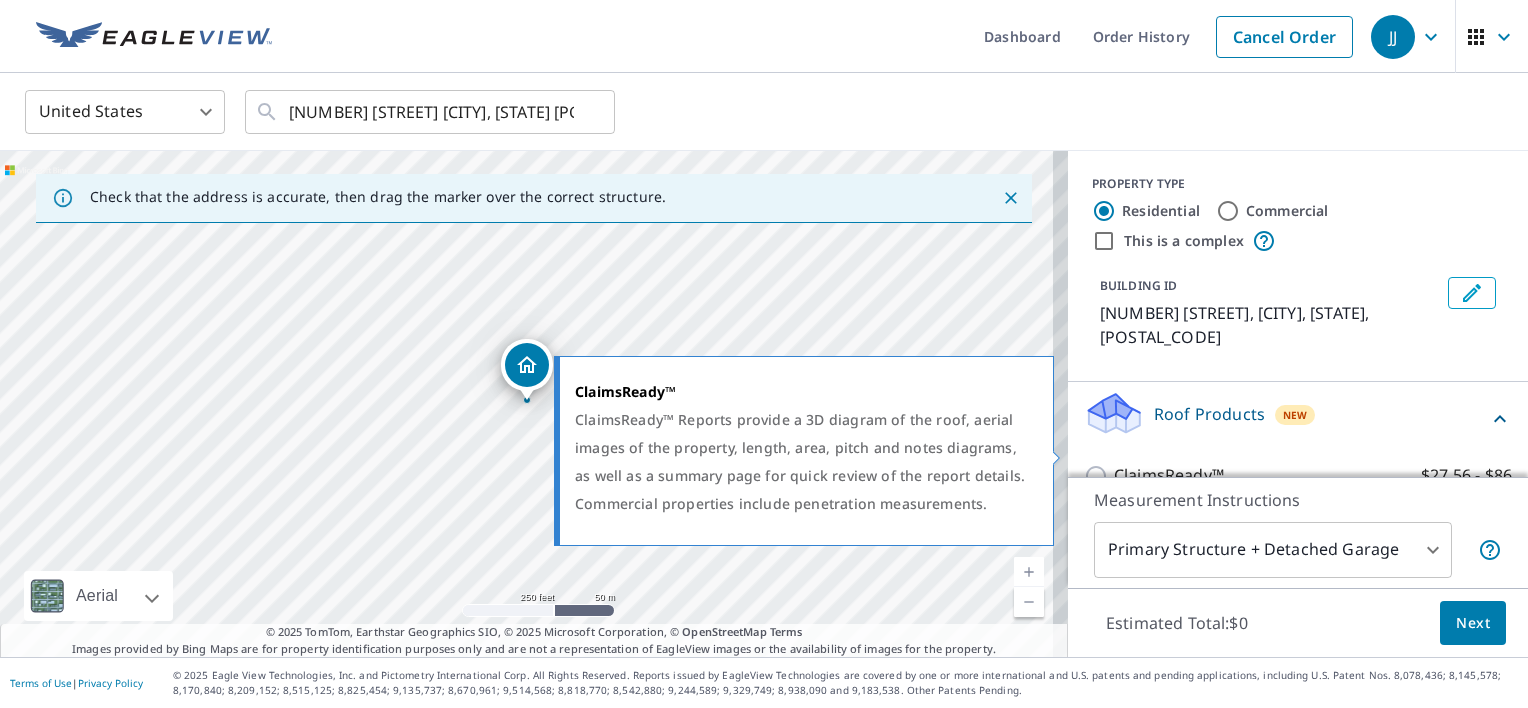 click on "ClaimsReady™ $27.56 - $86" at bounding box center [1099, 476] 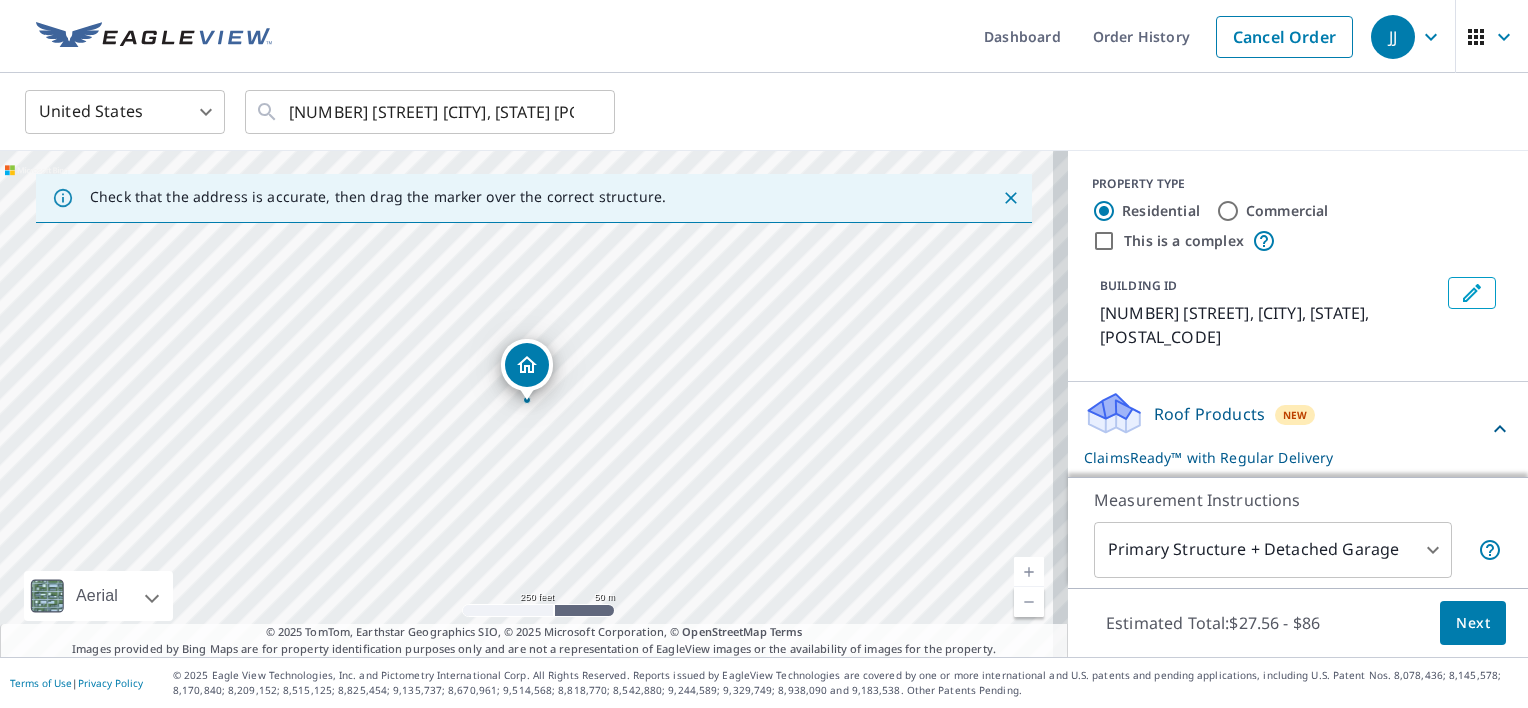 click on "Next" at bounding box center (1473, 623) 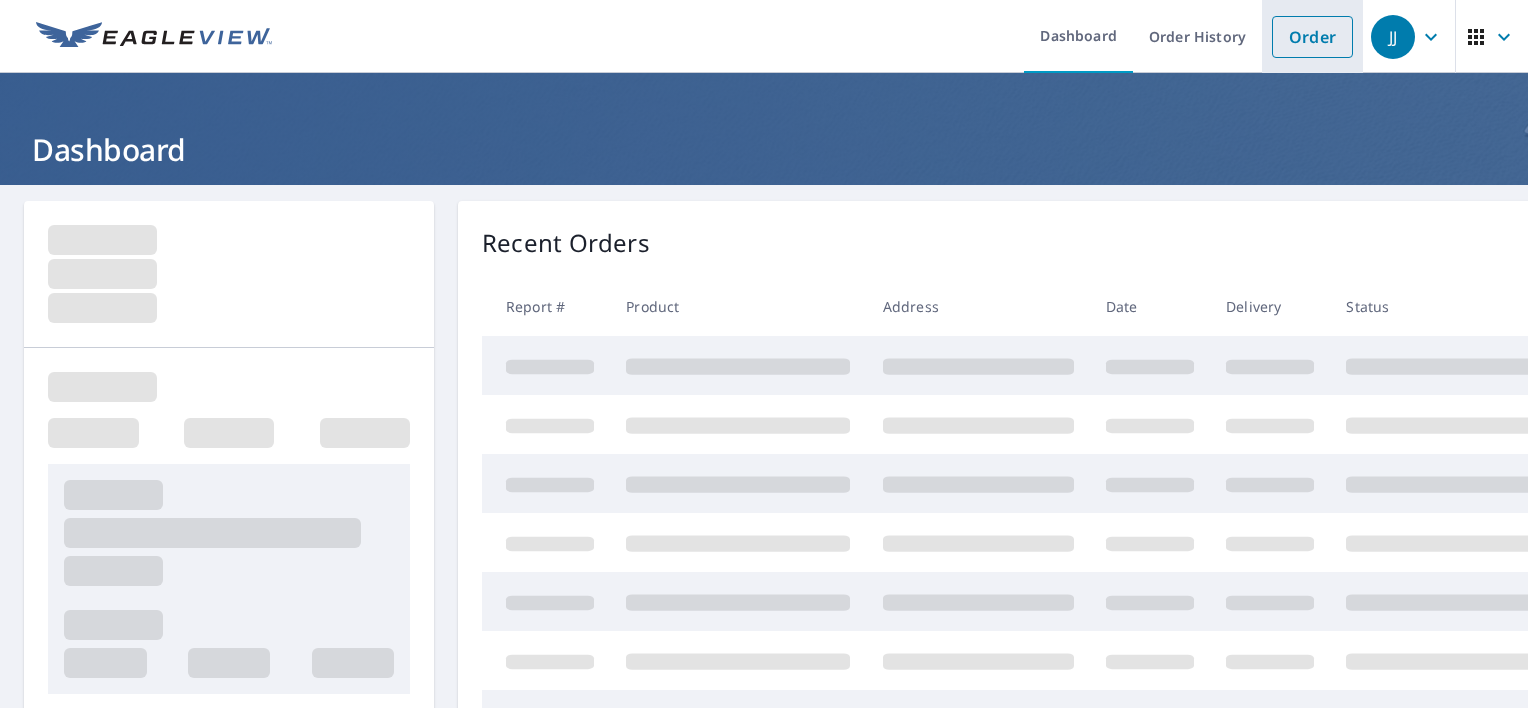 scroll, scrollTop: 0, scrollLeft: 0, axis: both 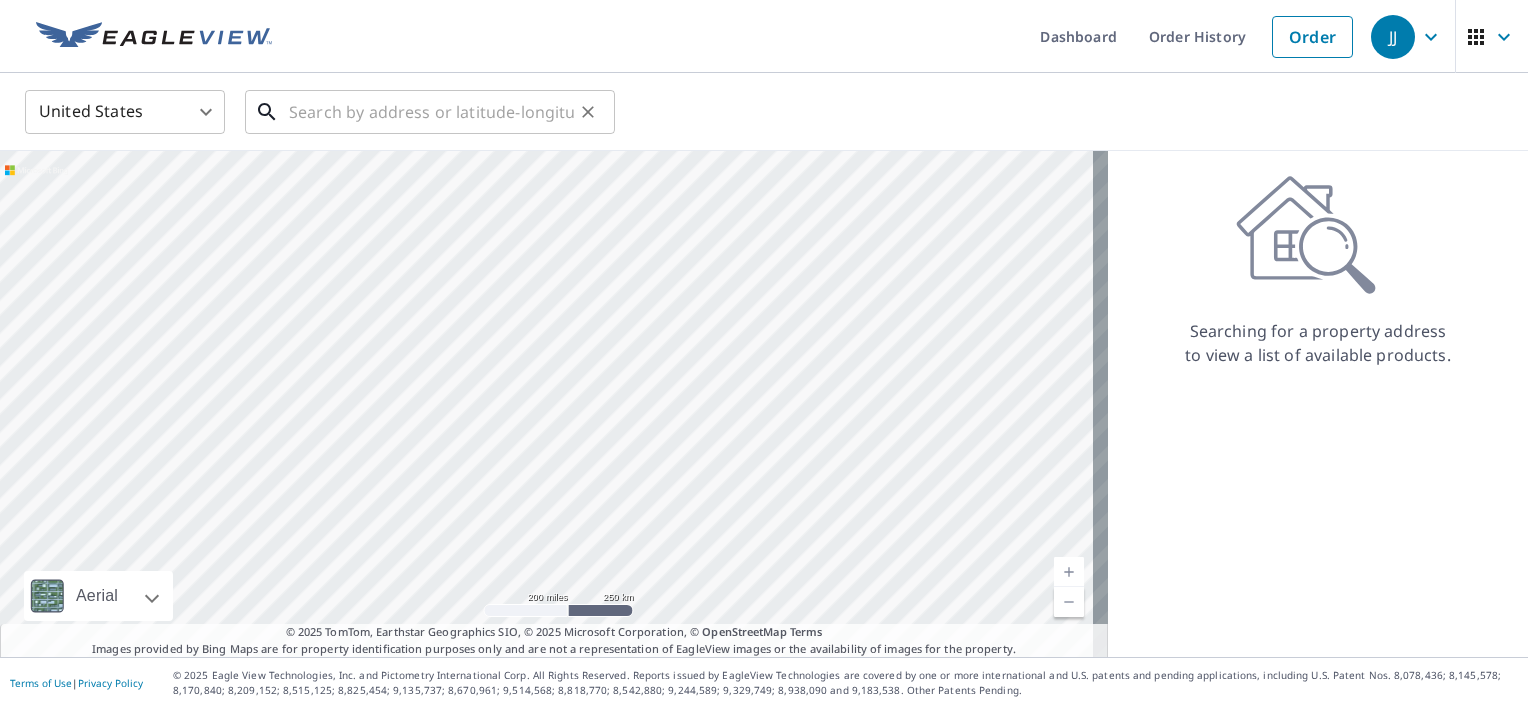 click at bounding box center (431, 112) 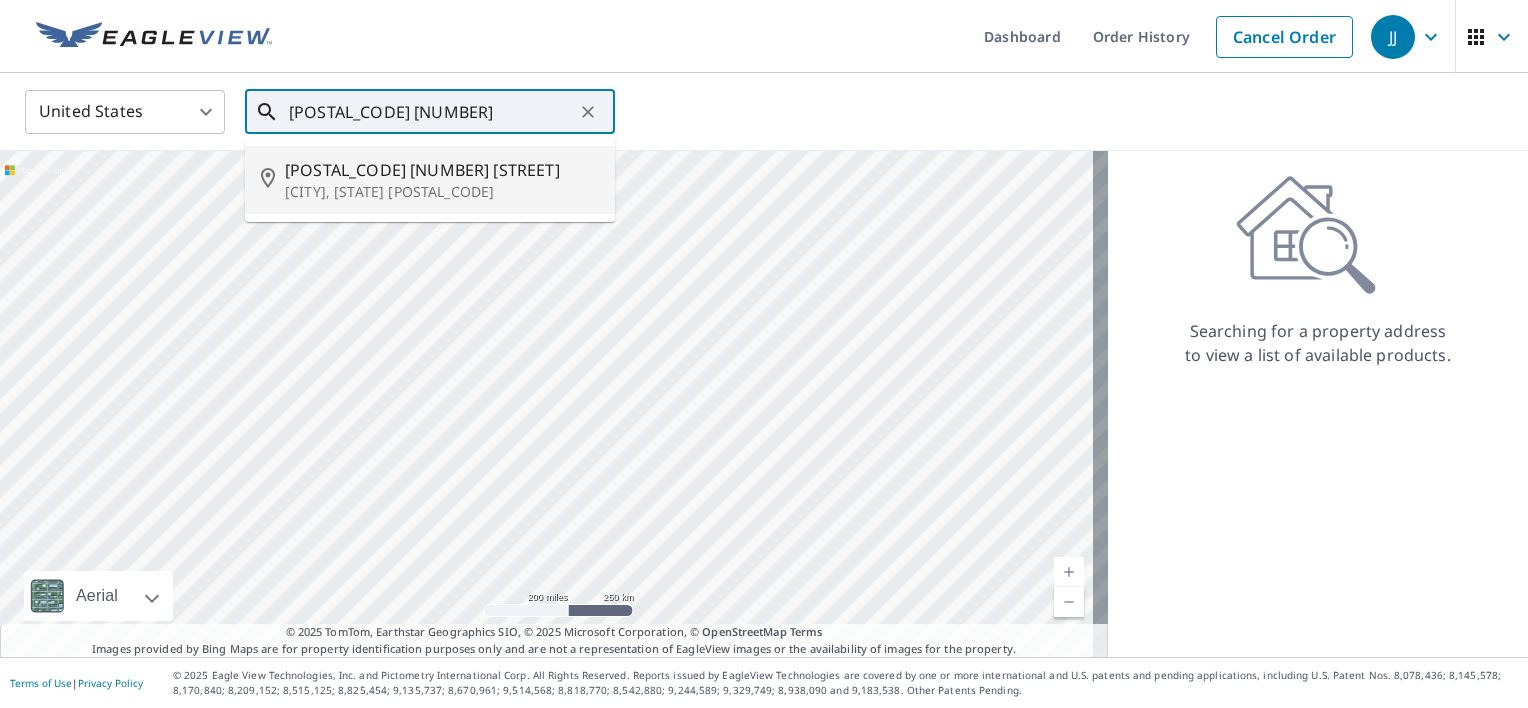 click on "[CITY], [STATE] [POSTAL_CODE]" at bounding box center [442, 192] 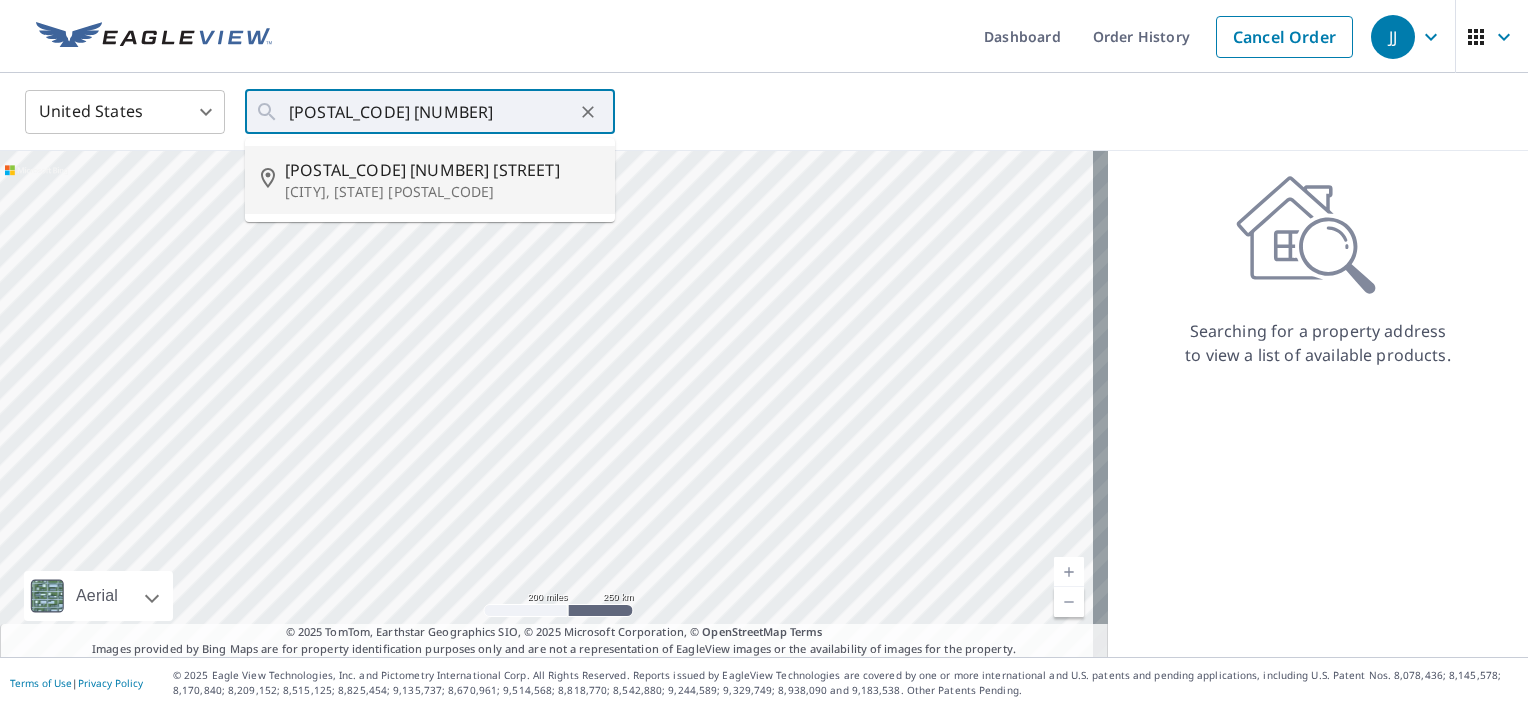 type on "[POSTAL_CODE] [NUMBER] [STREET] [CITY], [STATE] [POSTAL_CODE]" 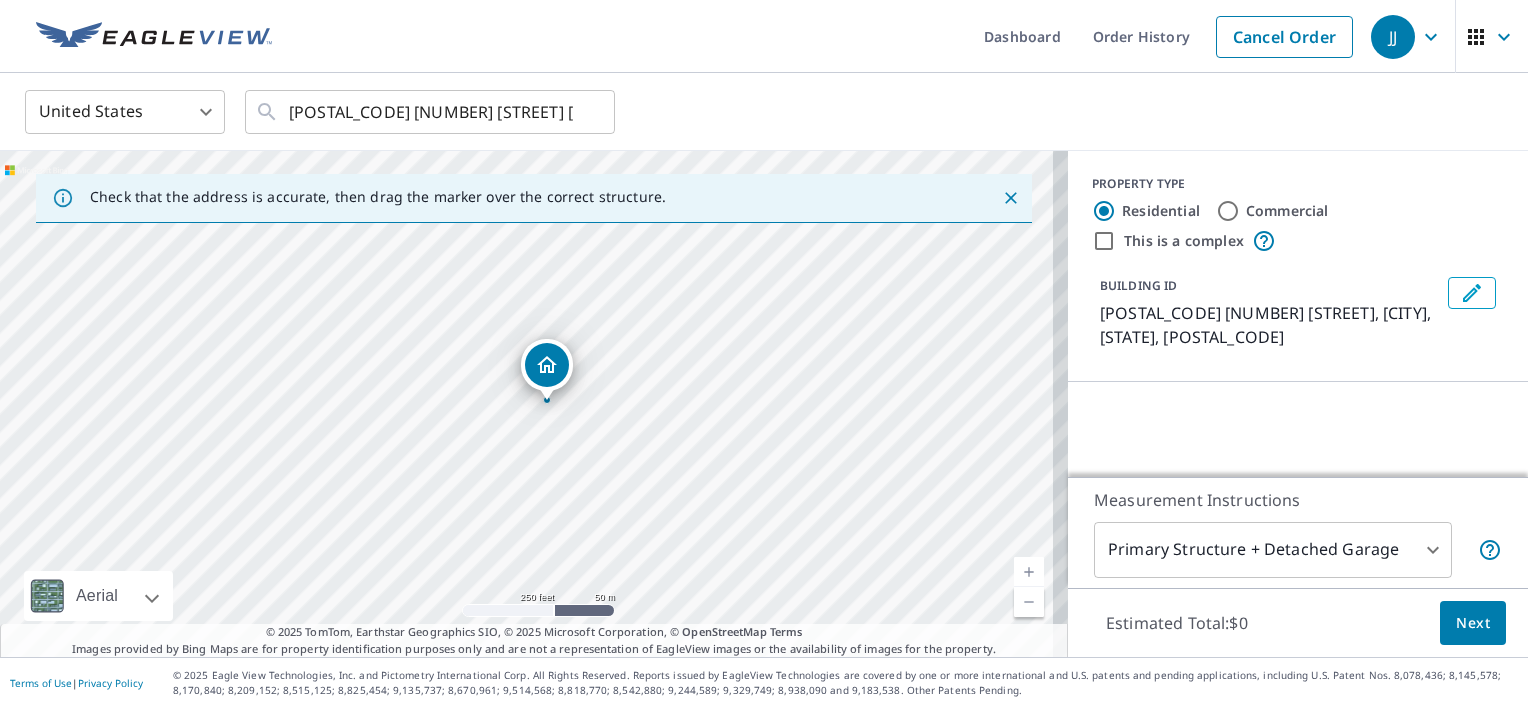 click on "[FIRST] [LAST]
Dashboard Order History Cancel Order [FIRST] [LAST] United States US ​ [POSTAL_CODE] [NUMBER] [STREET] [CITY], [STATE] [POSTAL_CODE] ​ Check that the address is accurate, then drag the marker over the correct structure. [POSTAL_CODE] [NUMBER] [STREET] [CITY], [STATE] [POSTAL_CODE] Aerial Road A standard road map Aerial A detailed look from above Labels Labels 250 feet 50 m © 2025 TomTom, © Vexcel Imaging, © 2025 Microsoft Corporation,  © OpenStreetMap Terms © 2025 TomTom, Earthstar Geographics SIO, © 2025 Microsoft Corporation, ©   OpenStreetMap   Terms Images provided by Bing Maps are for property identification purposes only and are not a representation of EagleView images or the availability of images for the property. PROPERTY TYPE Residential Commercial This is a complex BUILDING ID [POSTAL_CODE] [NUMBER] [STREET], [CITY], [STATE], [POSTAL_CODE] Loading… Measurement Instructions Primary Structure + Detached Garage 1 ​ Estimated Total:  $0 Next Terms of Use  |  Privacy Policy" at bounding box center [764, 354] 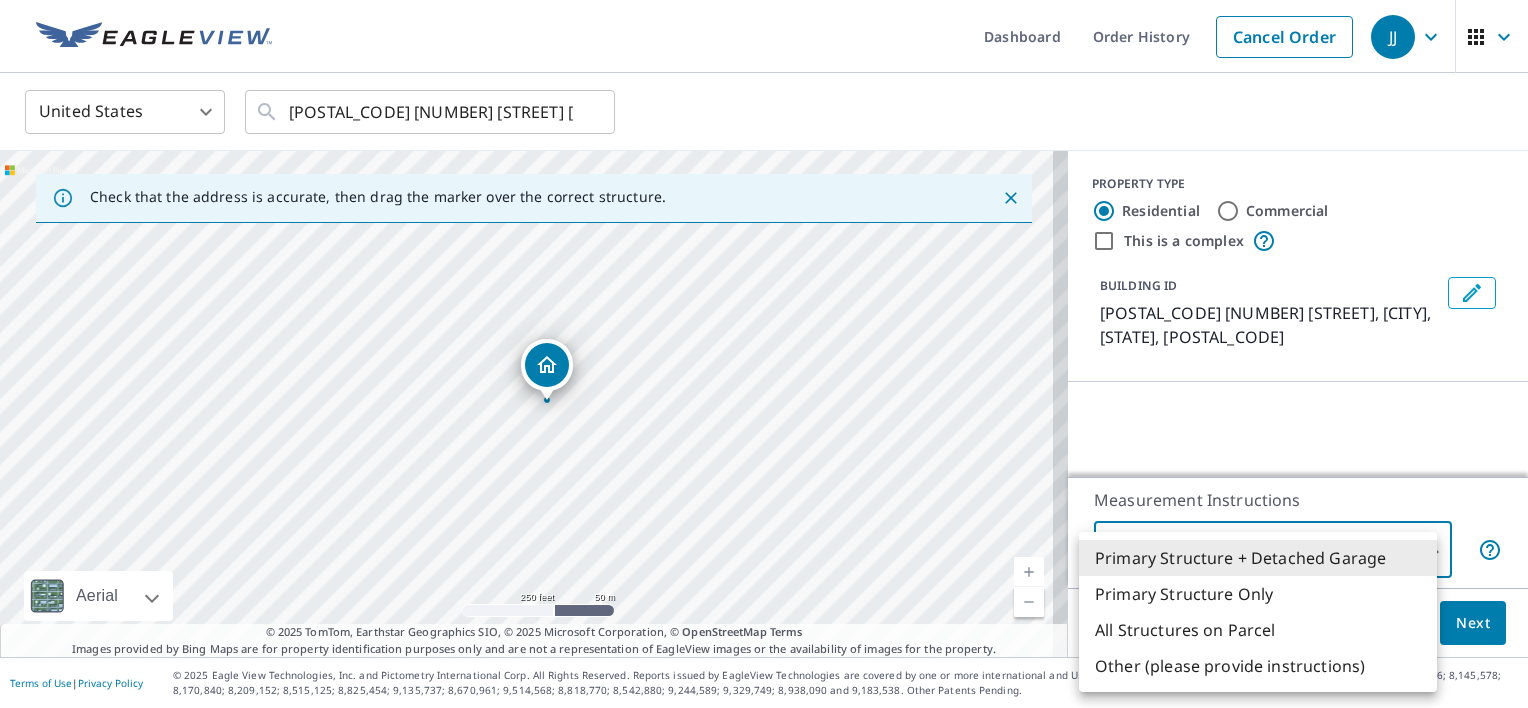 click on "Primary Structure Only" at bounding box center [1258, 594] 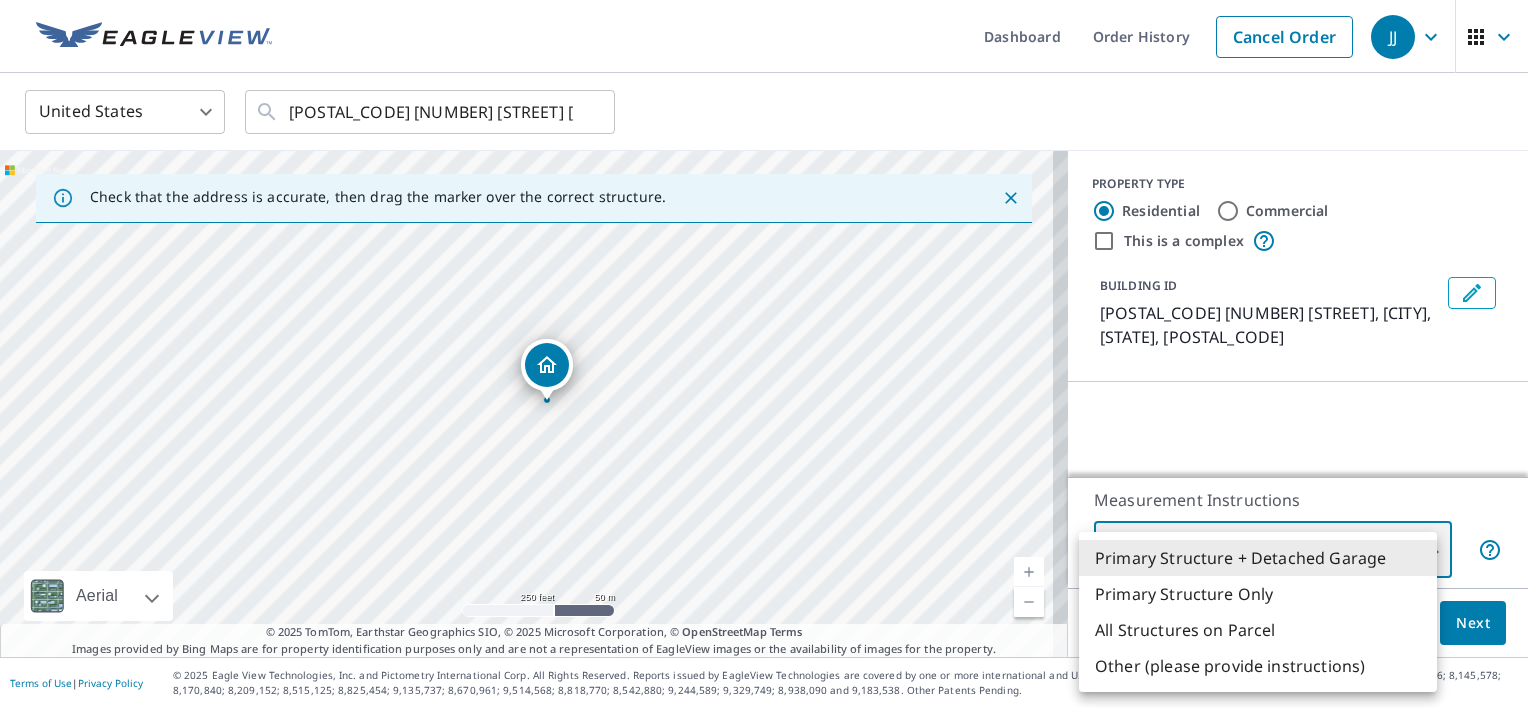type on "2" 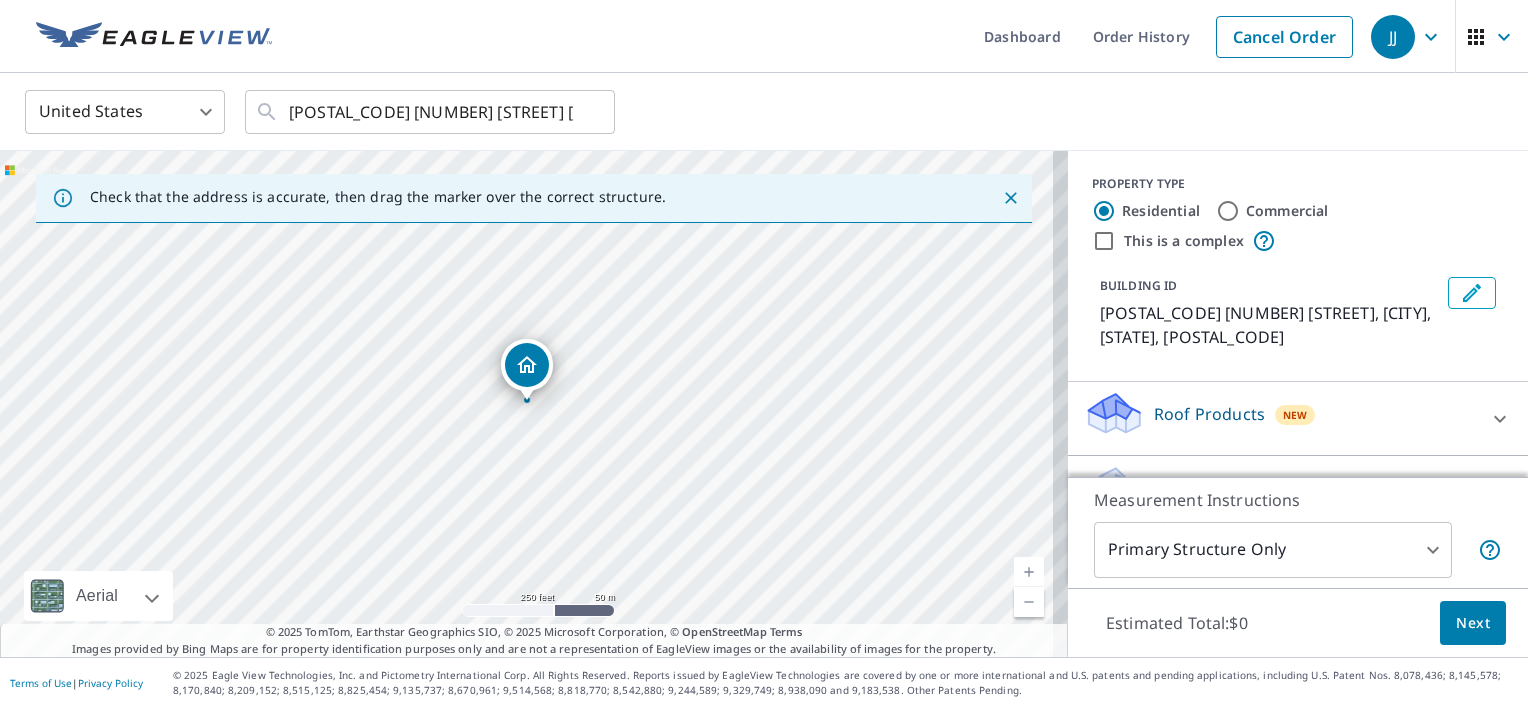 click on "Roof Products" at bounding box center (1209, 414) 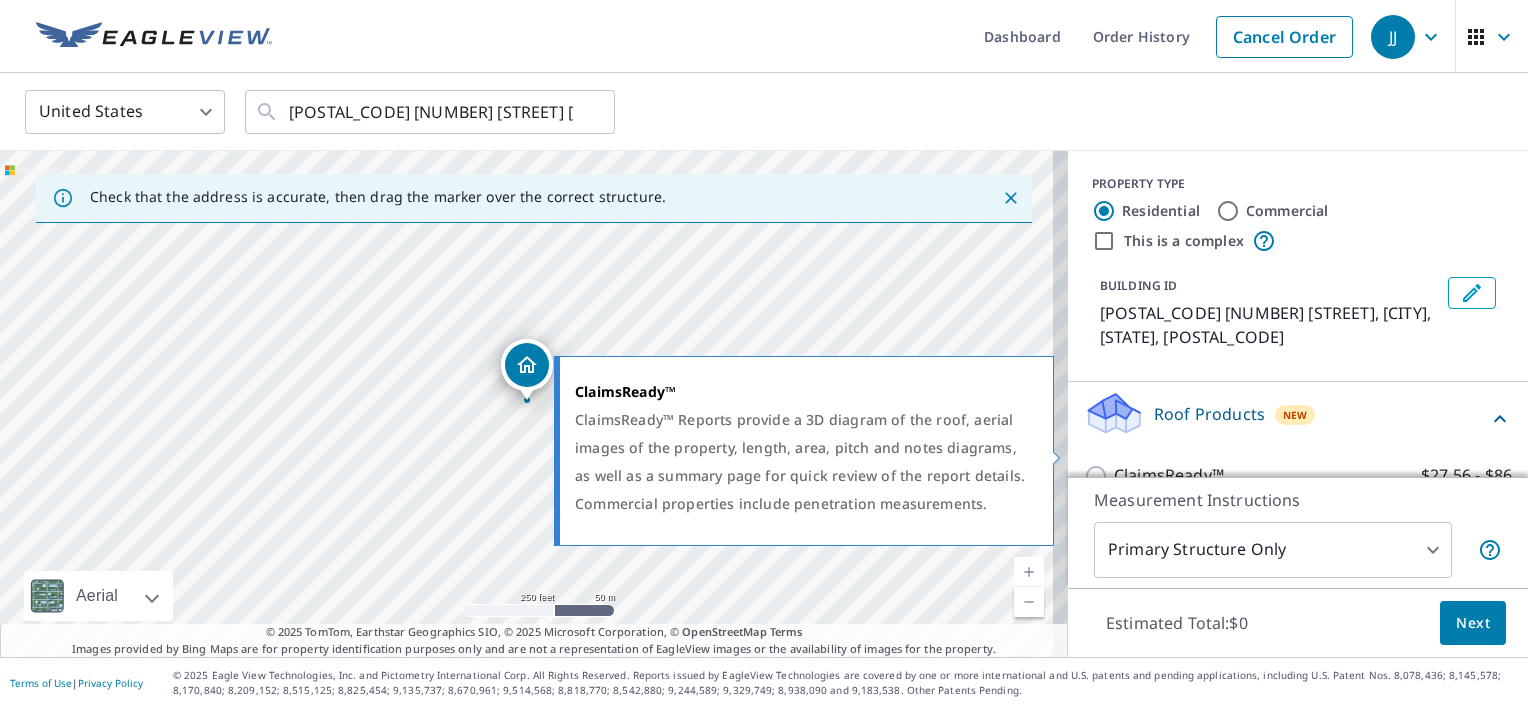 click on "ClaimsReady™ $27.56 - $86" at bounding box center [1099, 476] 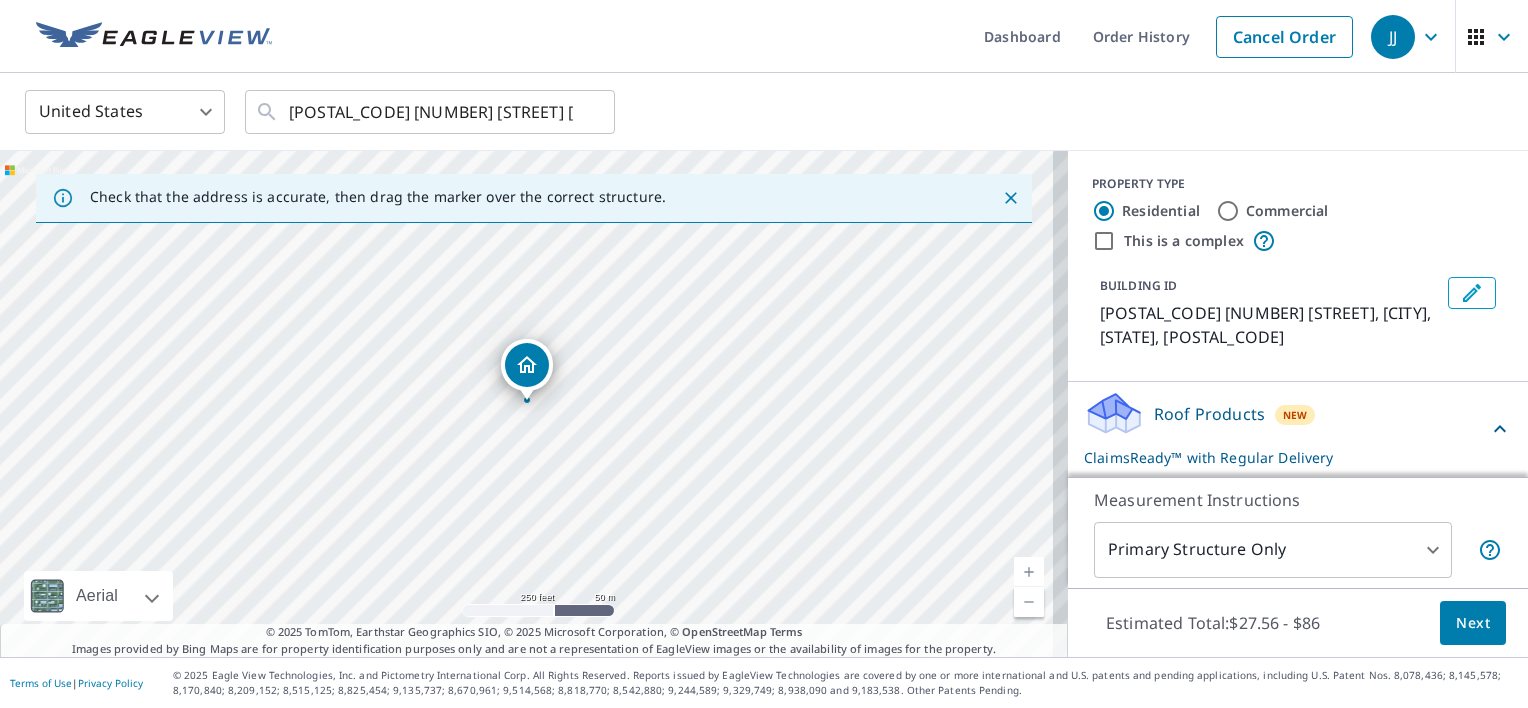 click on "Next" at bounding box center (1473, 623) 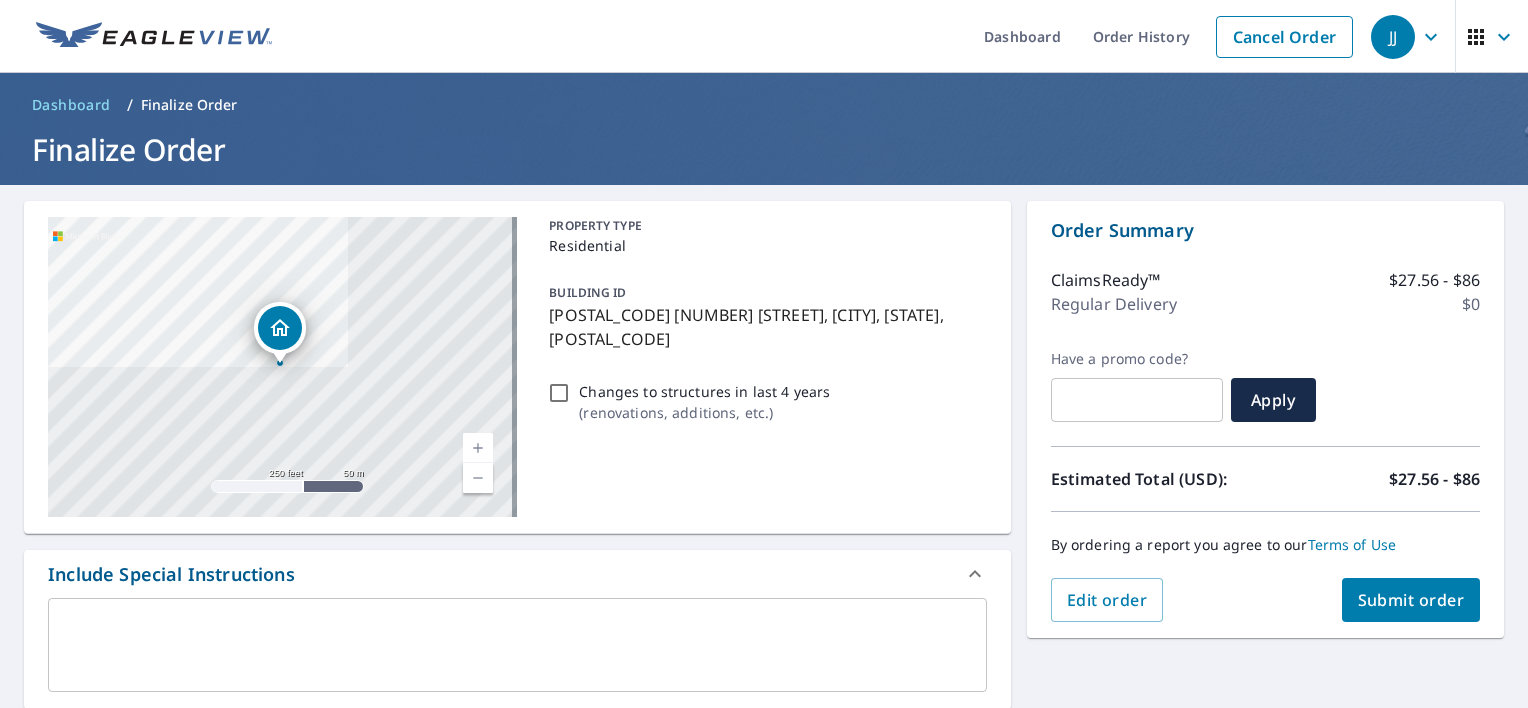 type on "[EMAIL]" 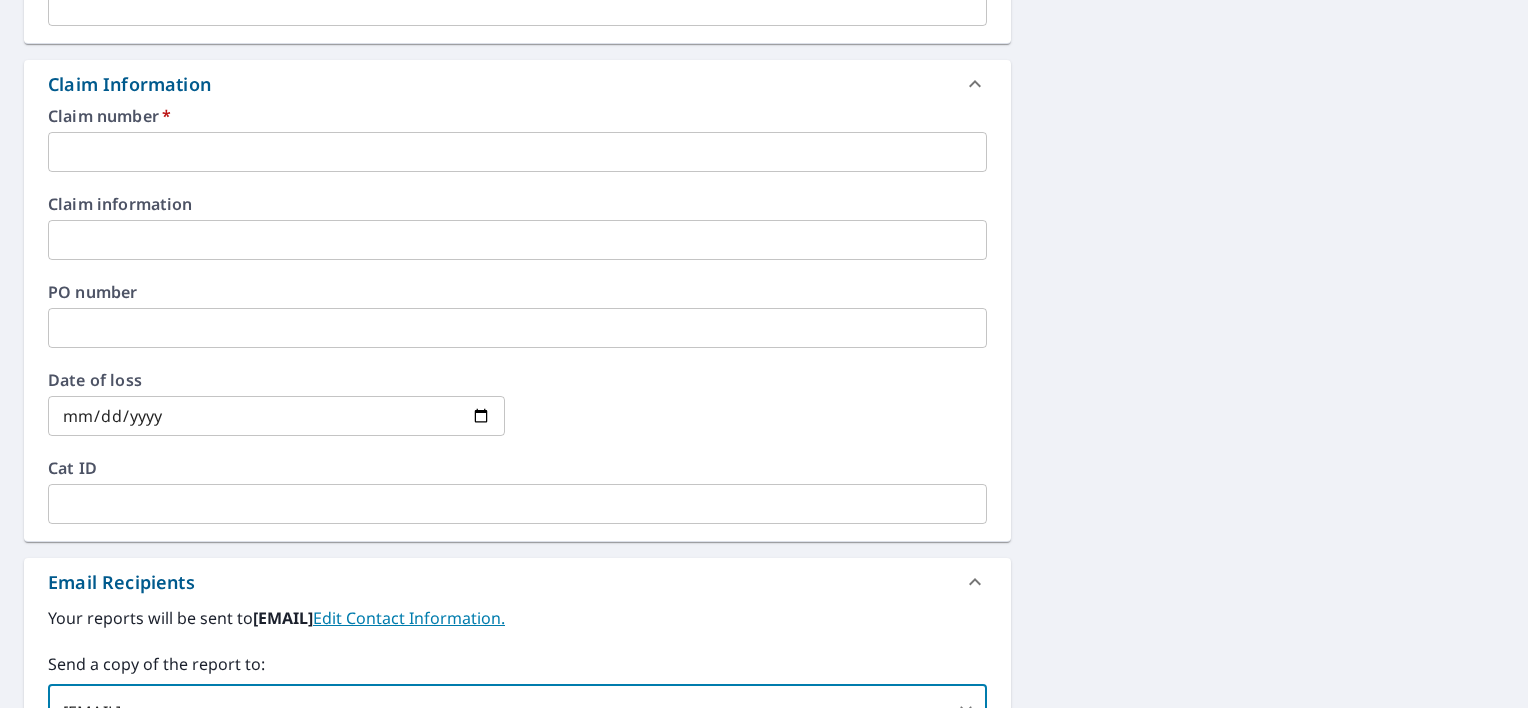 scroll, scrollTop: 658, scrollLeft: 0, axis: vertical 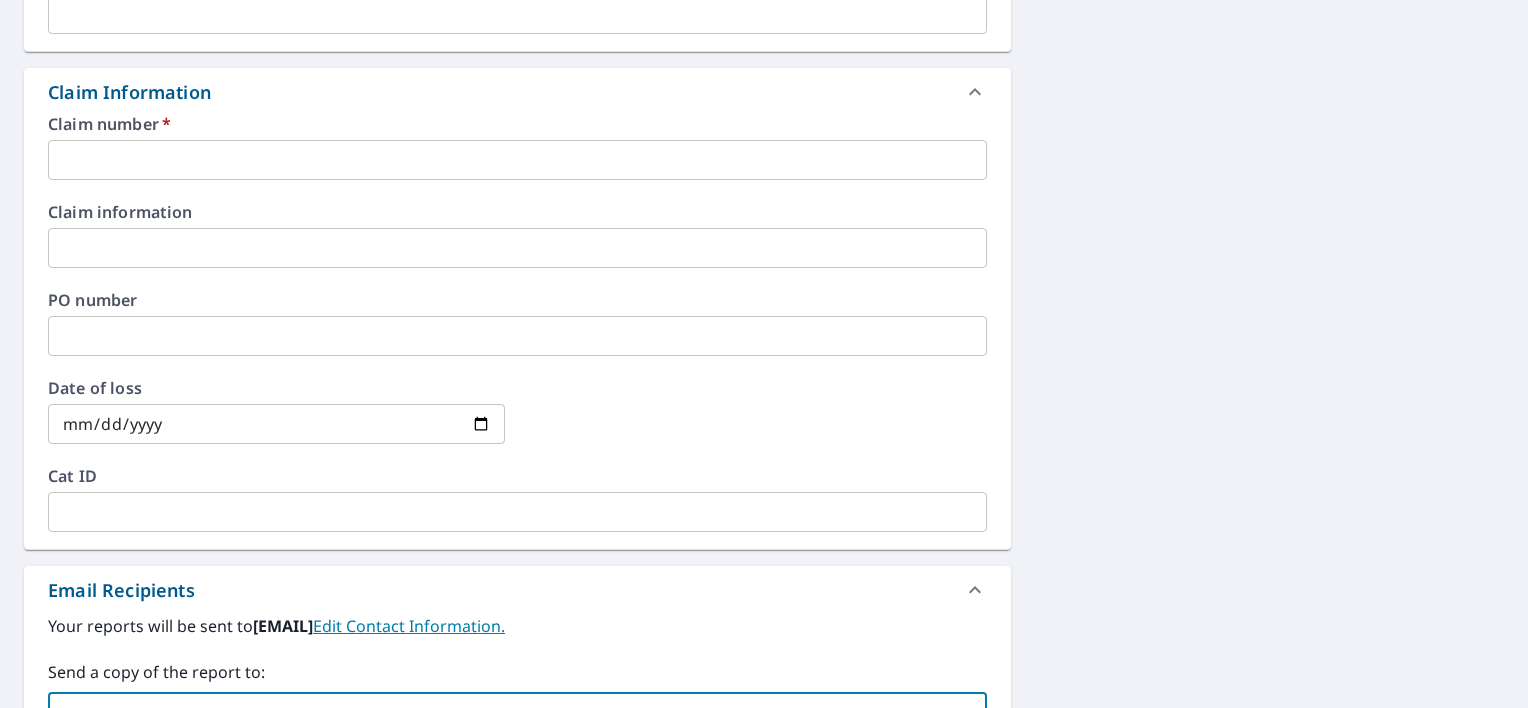 type 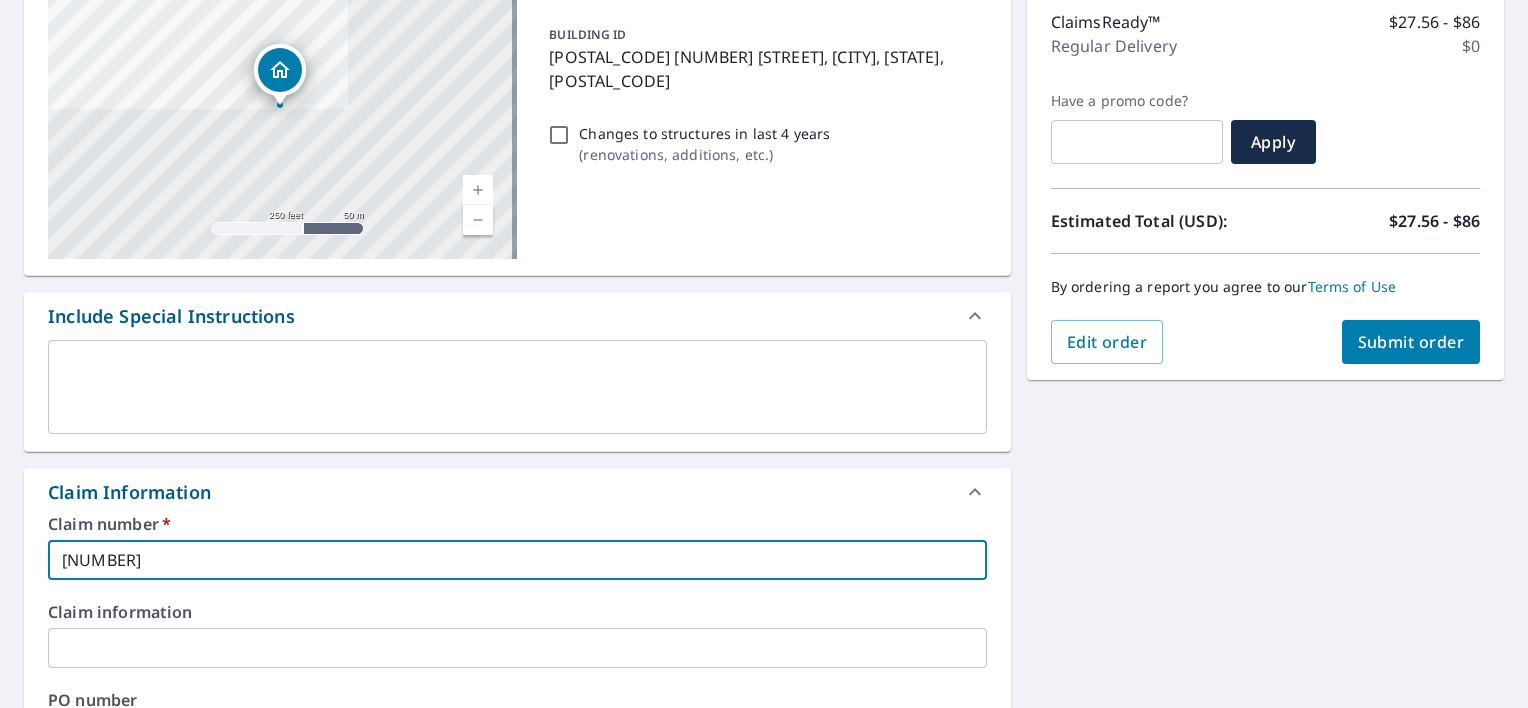 scroll, scrollTop: 255, scrollLeft: 0, axis: vertical 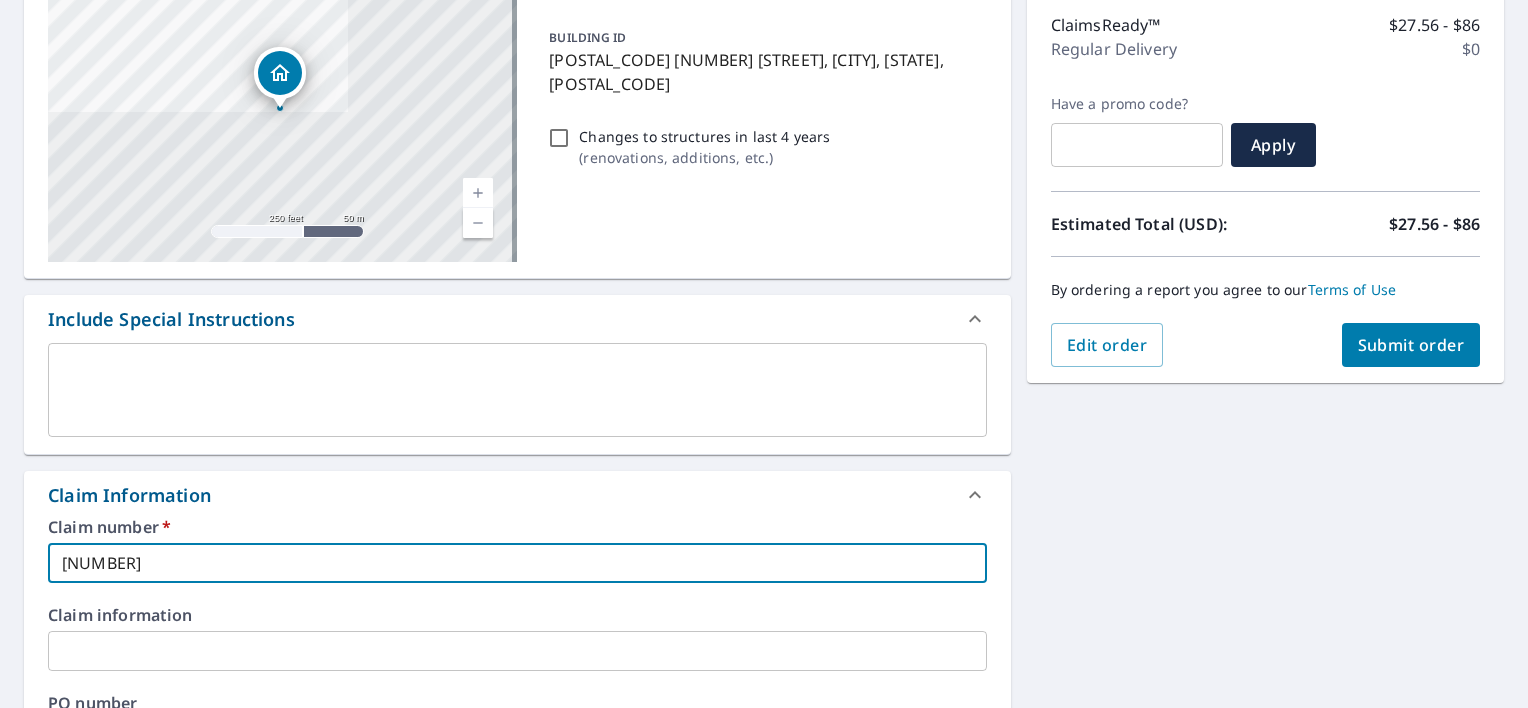 type on "[NUMBER]" 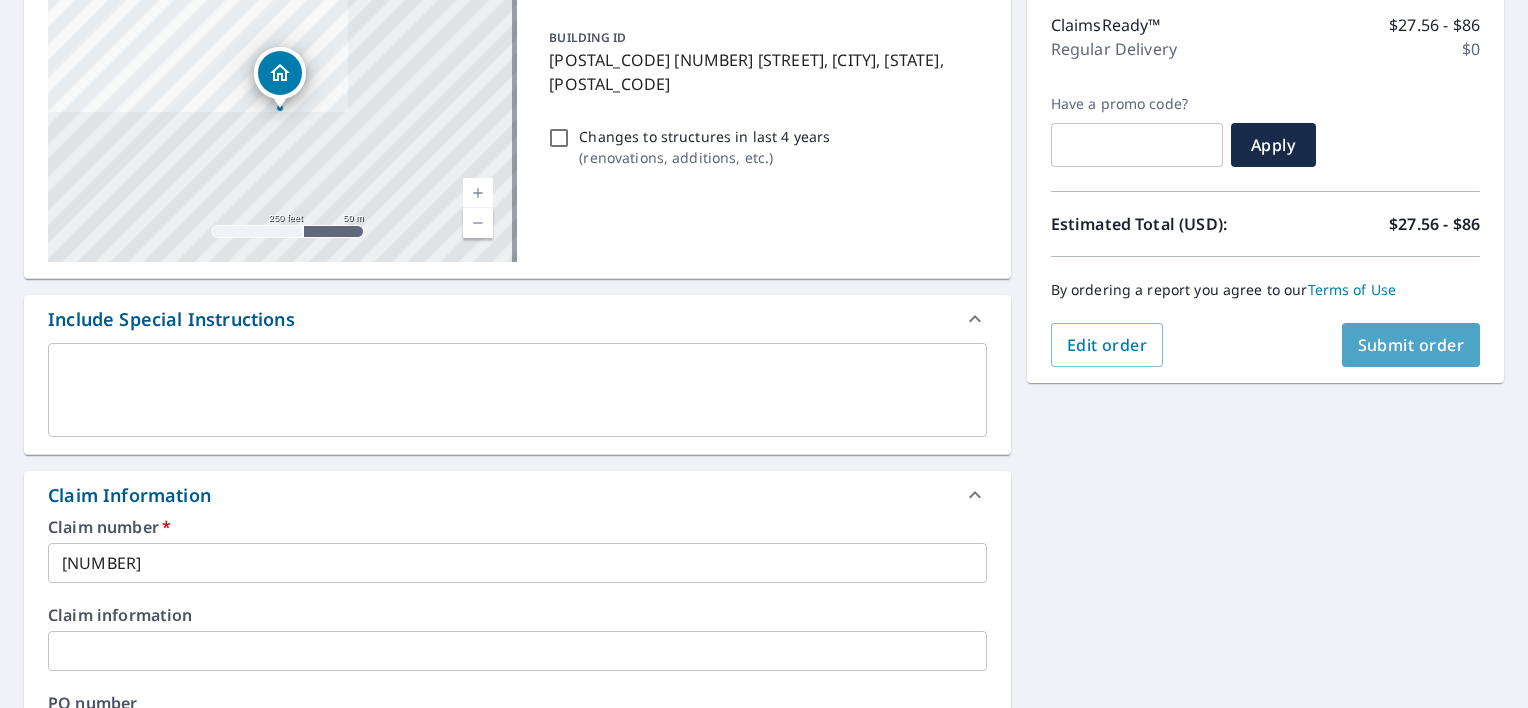 click on "Submit order" at bounding box center (1411, 345) 